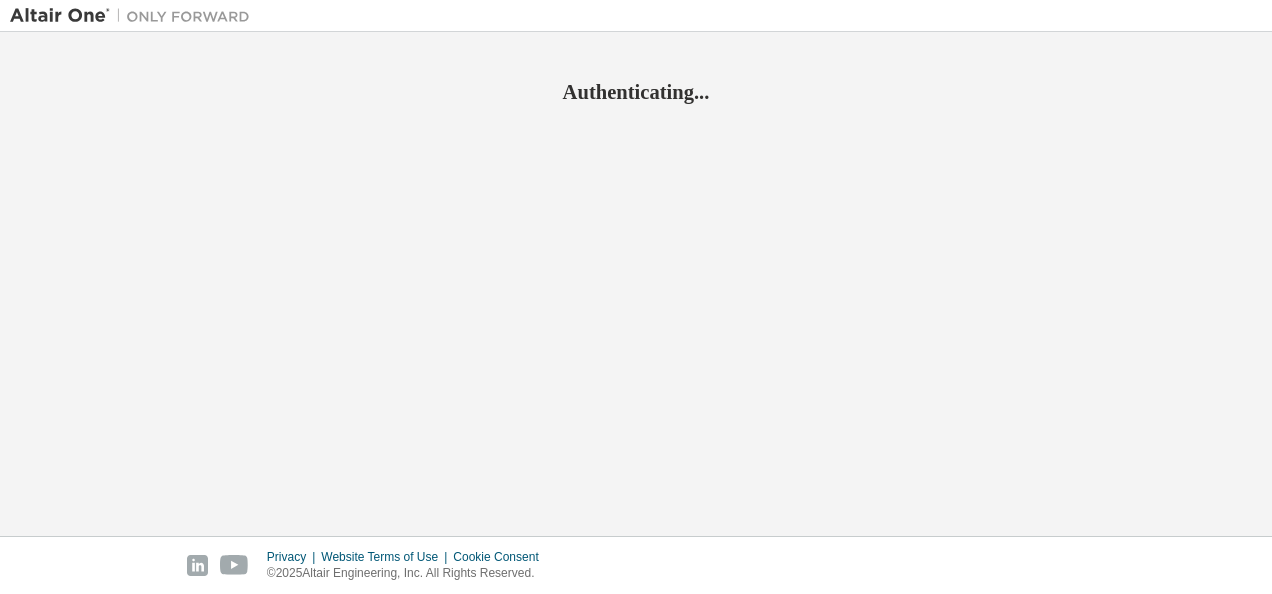 scroll, scrollTop: 0, scrollLeft: 0, axis: both 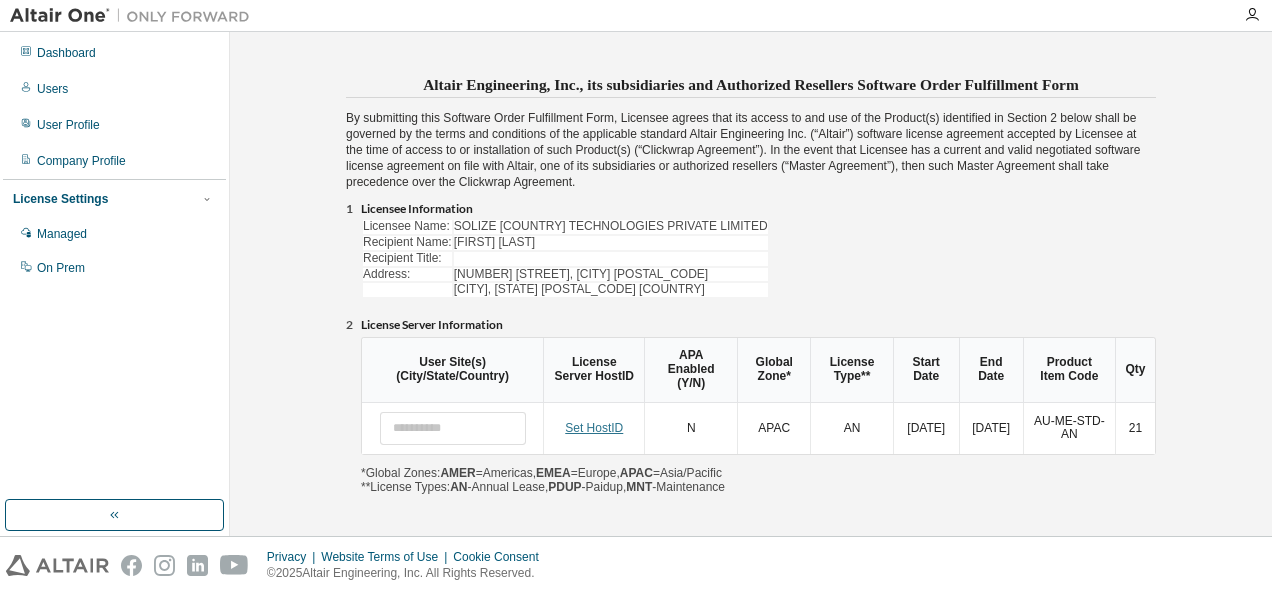 click on "Set HostID" at bounding box center (594, 428) 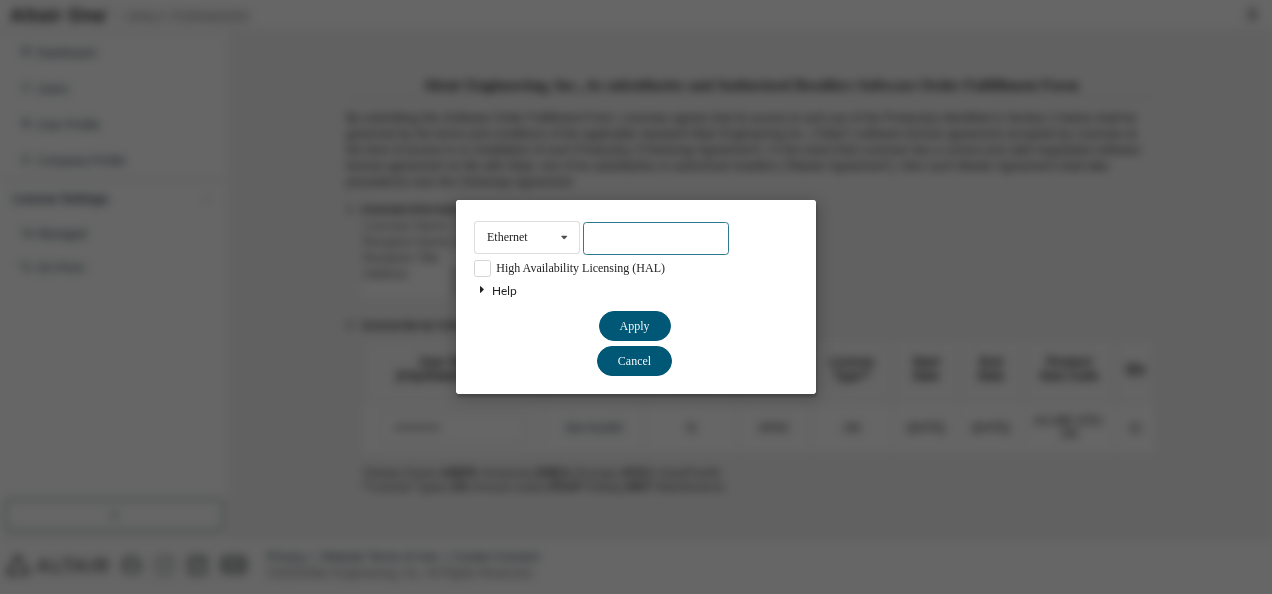click at bounding box center (656, 238) 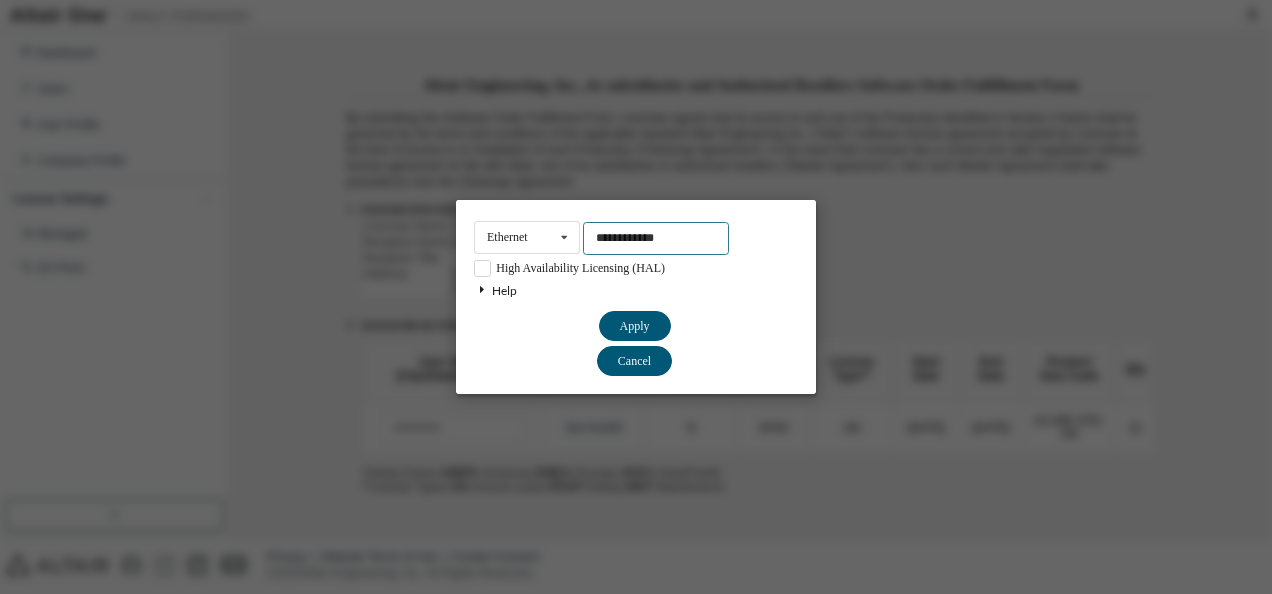 click on "**********" at bounding box center [656, 238] 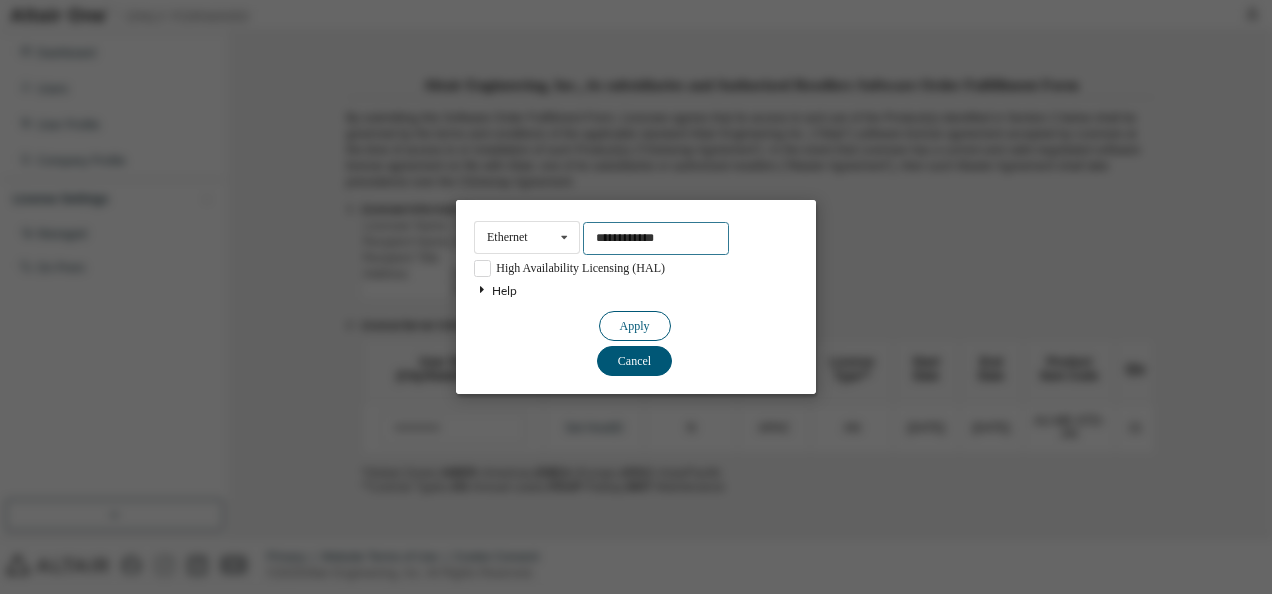 type on "**********" 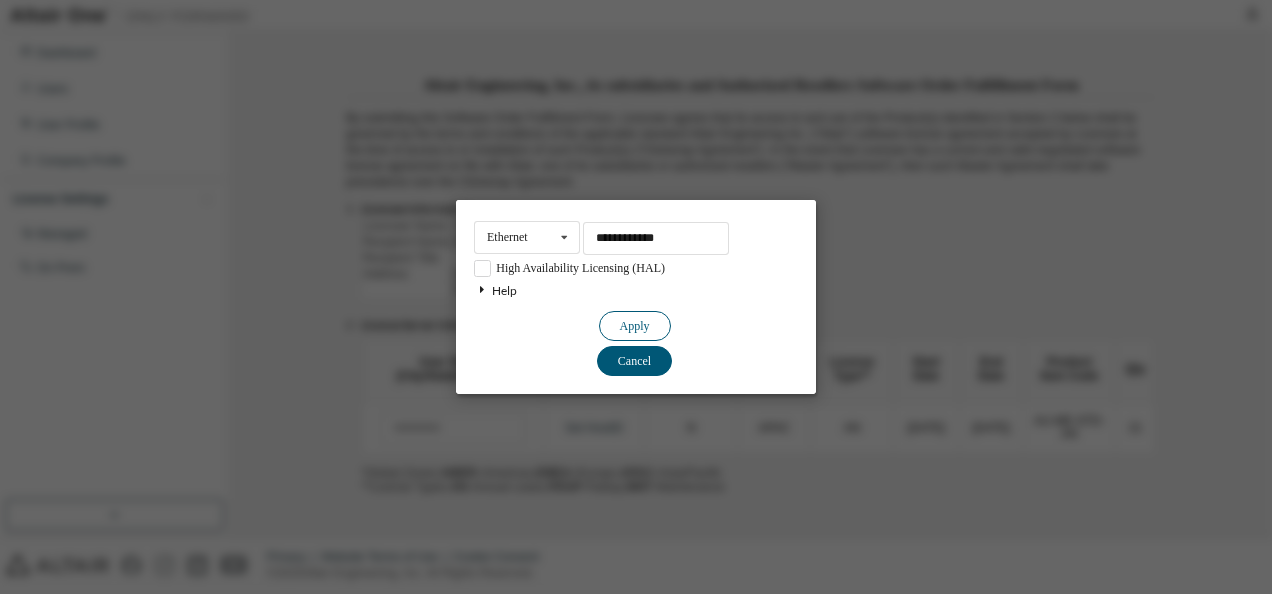 click on "Apply" at bounding box center (635, 326) 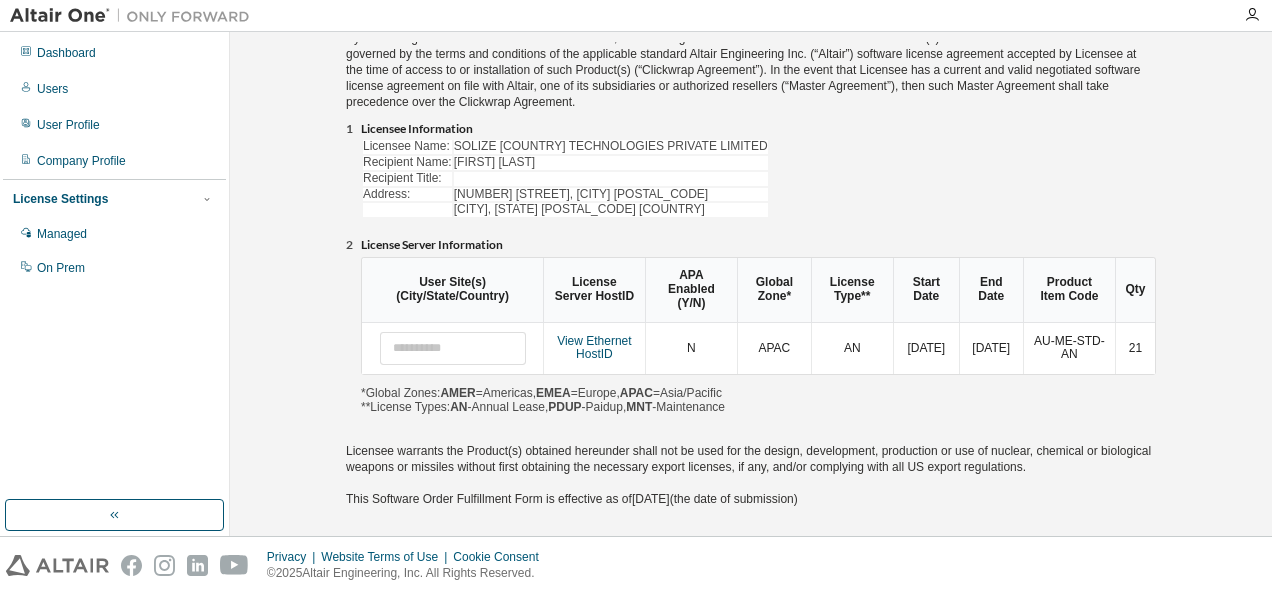 scroll, scrollTop: 126, scrollLeft: 0, axis: vertical 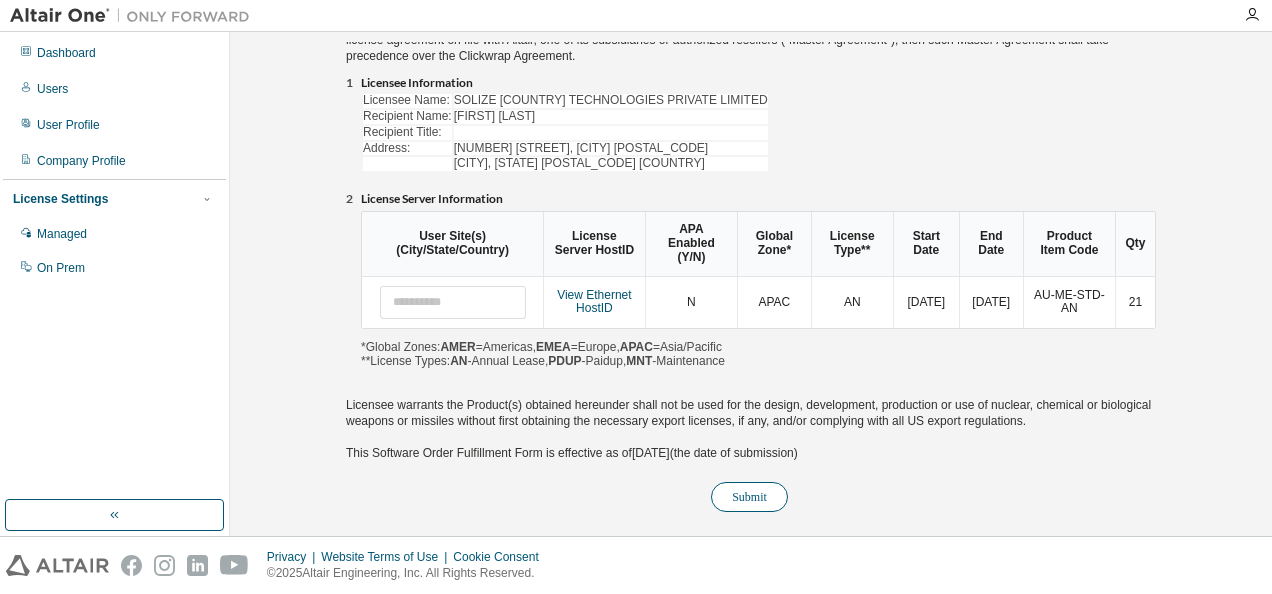 click on "Submit" at bounding box center [749, 497] 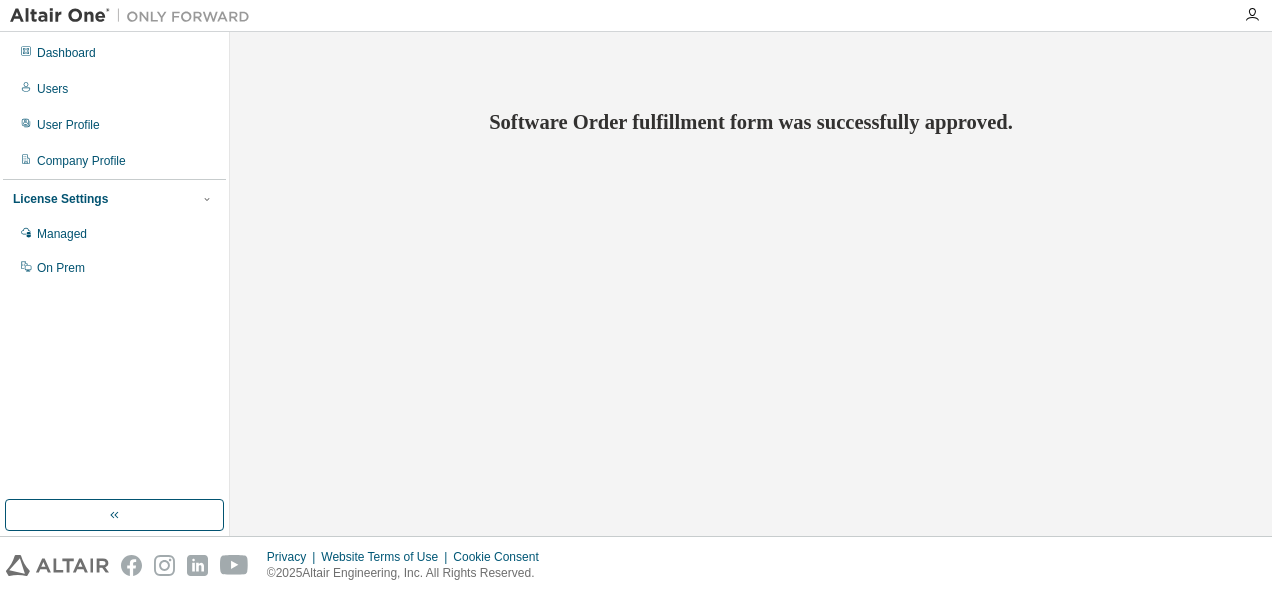 scroll, scrollTop: 0, scrollLeft: 0, axis: both 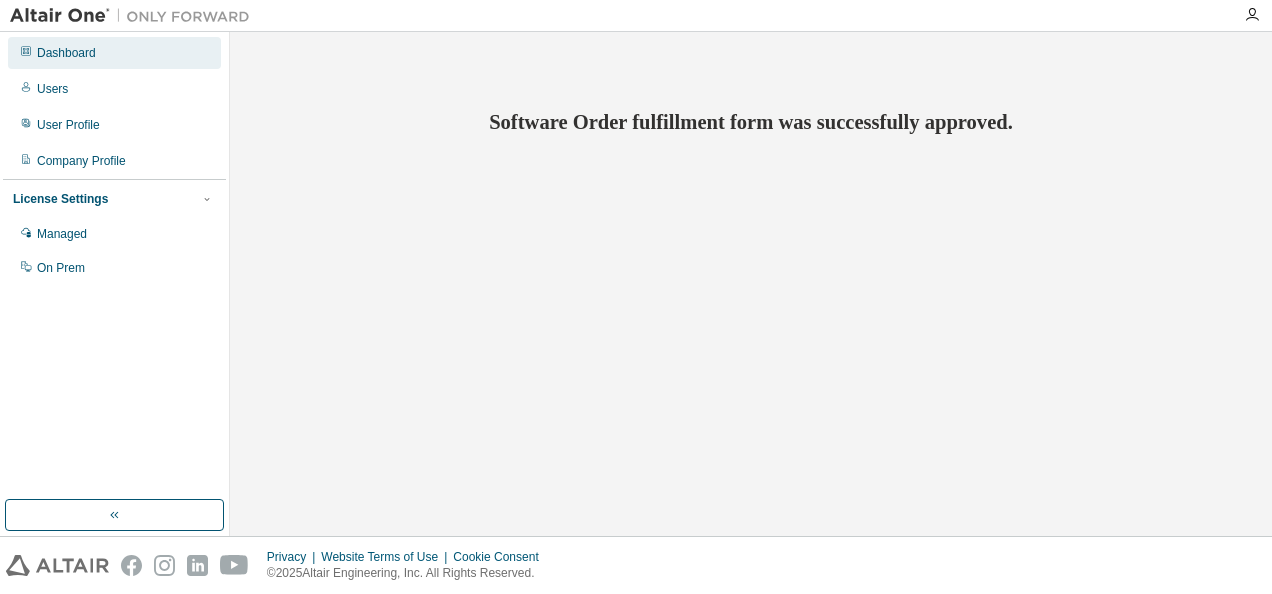 click on "Dashboard" at bounding box center (66, 53) 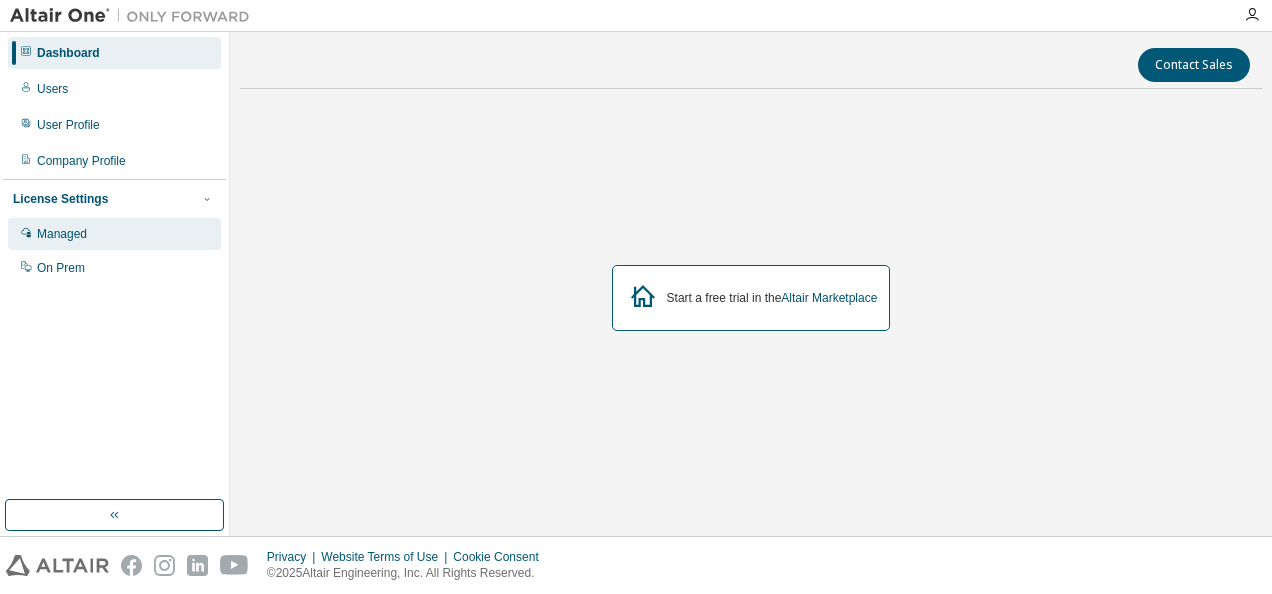 click on "Managed" at bounding box center (62, 234) 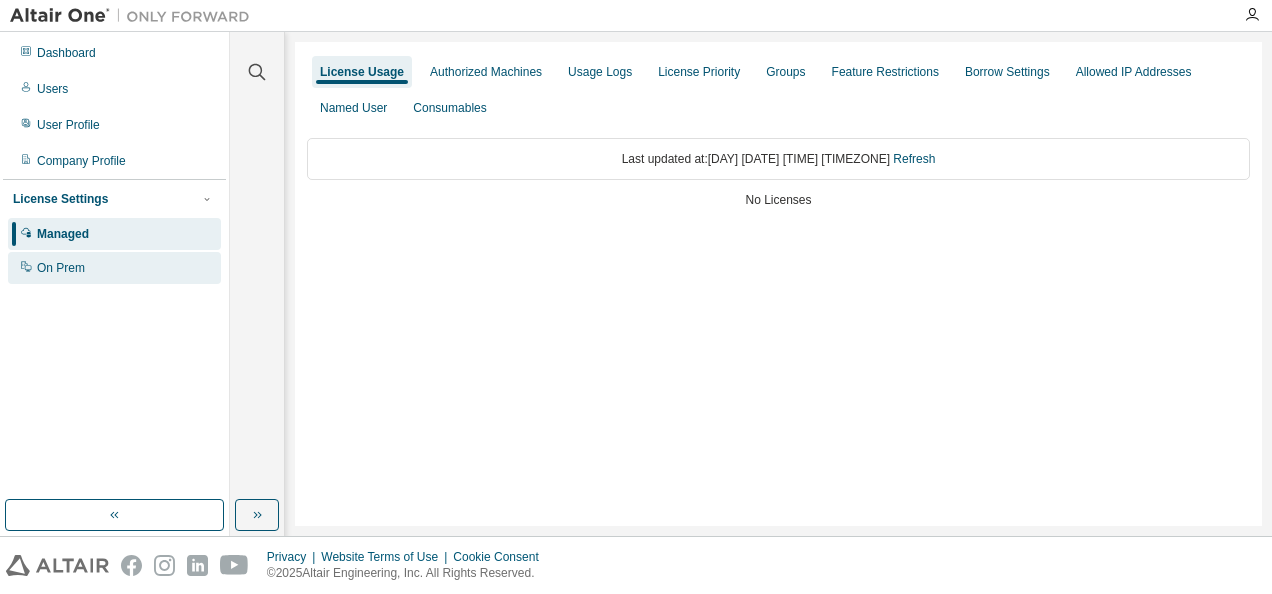 click on "On Prem" at bounding box center [61, 268] 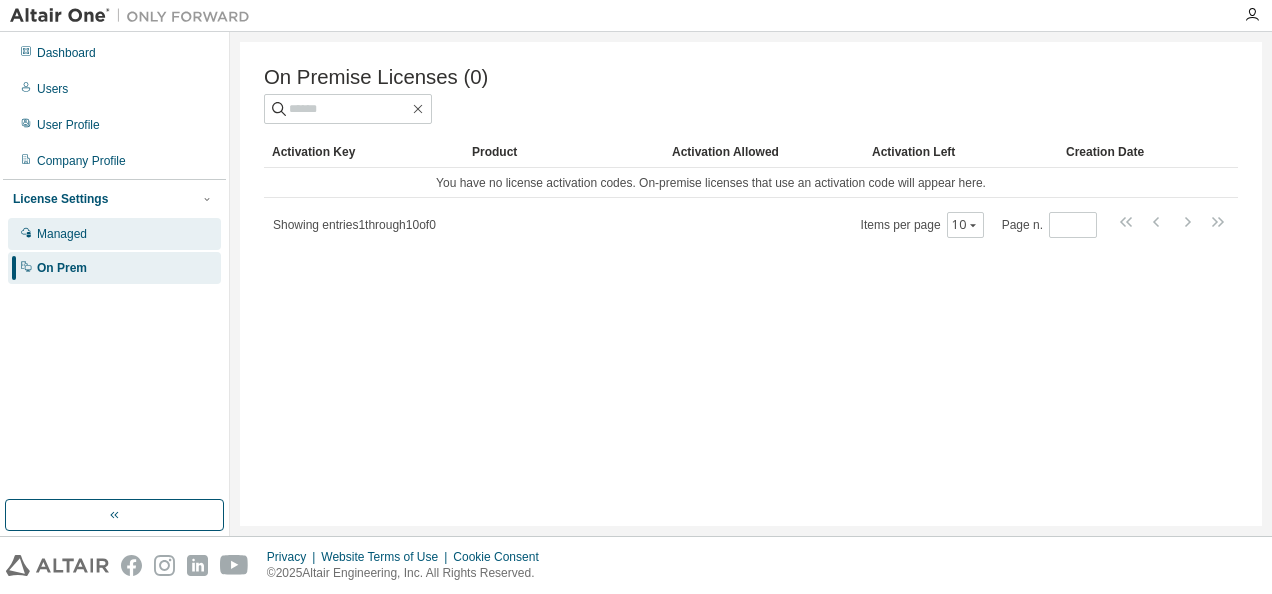 click on "Managed" at bounding box center [62, 234] 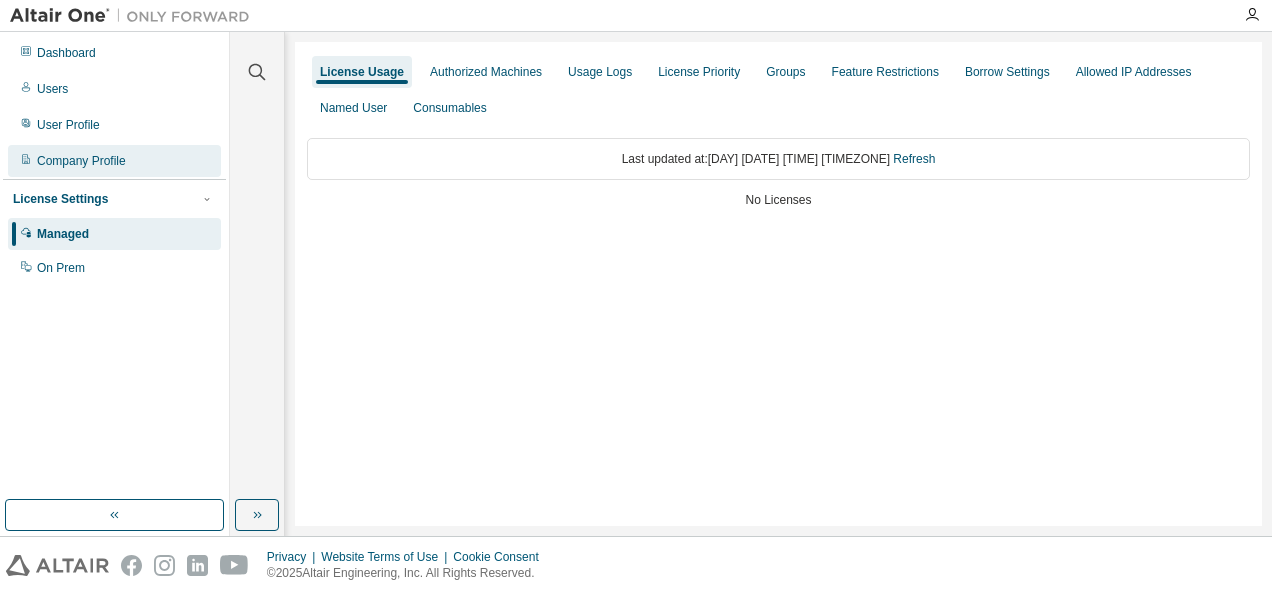 click on "Company Profile" at bounding box center (81, 161) 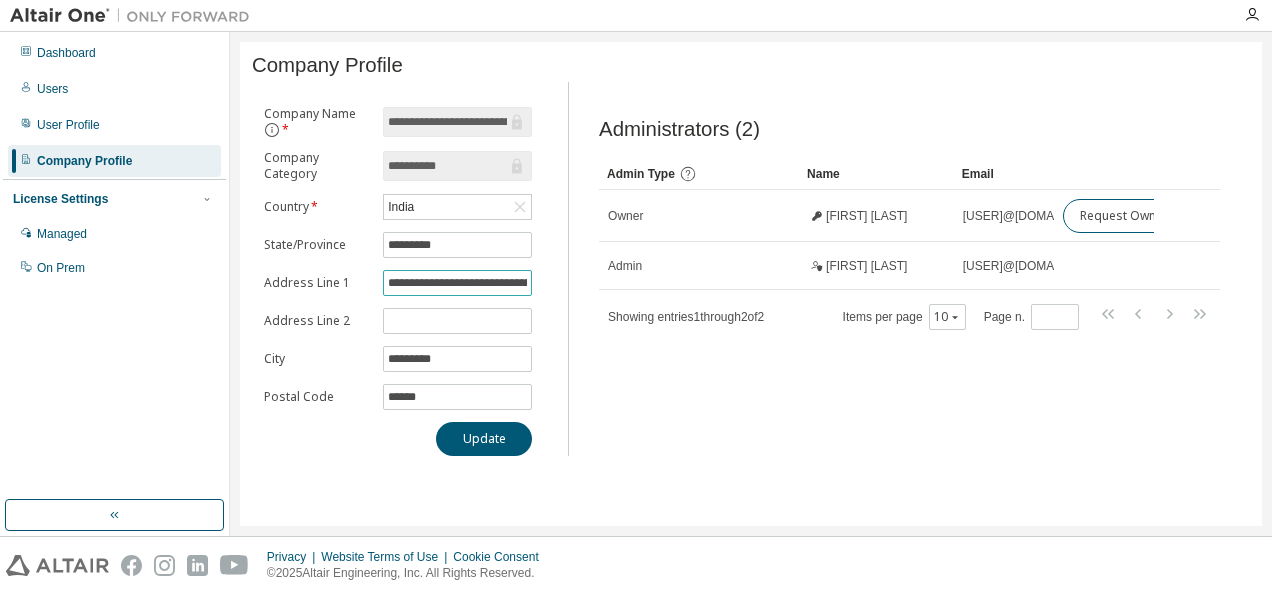 scroll, scrollTop: 0, scrollLeft: 26, axis: horizontal 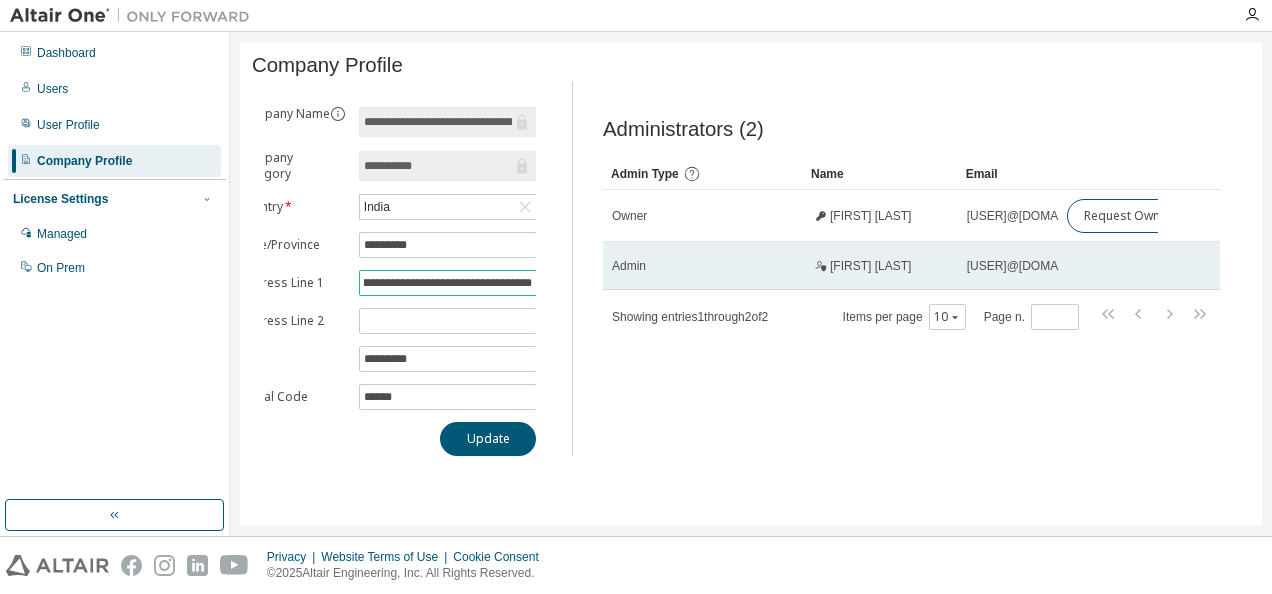 drag, startPoint x: 388, startPoint y: 280, endPoint x: 634, endPoint y: 291, distance: 246.24582 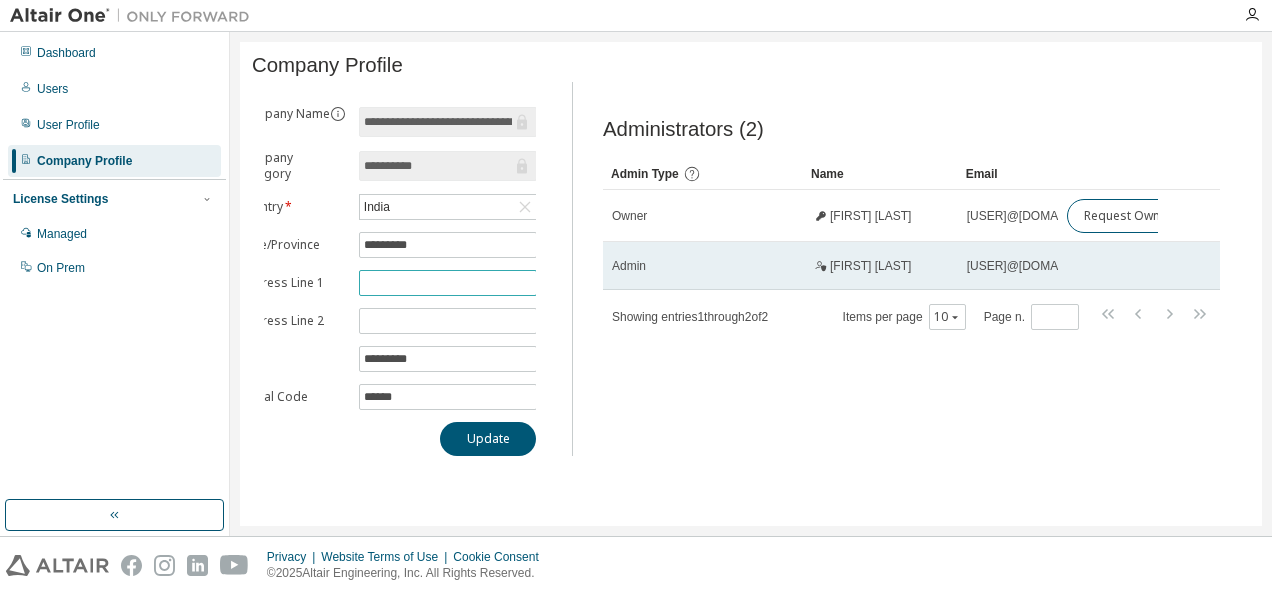 scroll, scrollTop: 0, scrollLeft: 0, axis: both 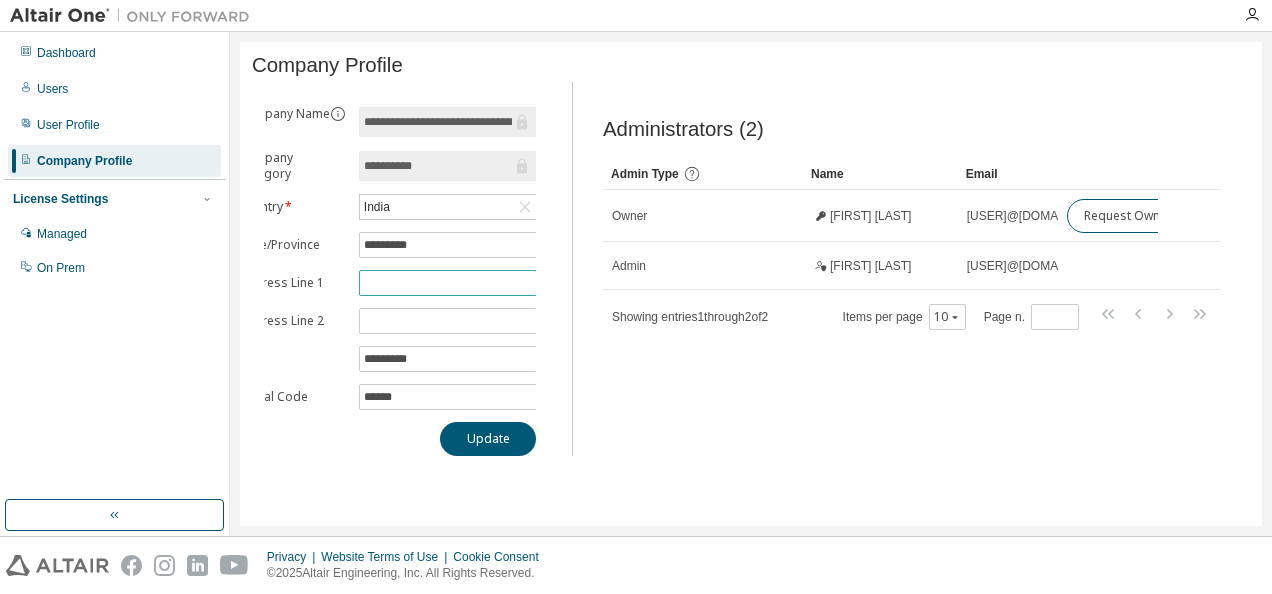 paste on "**********" 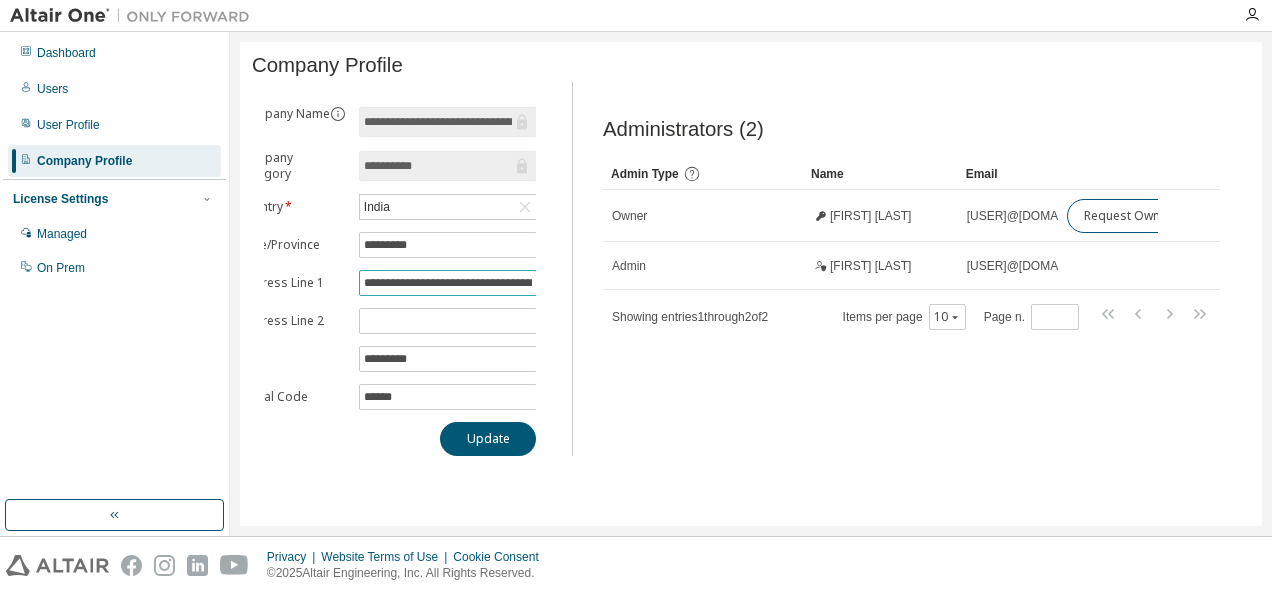 scroll, scrollTop: 0, scrollLeft: 100, axis: horizontal 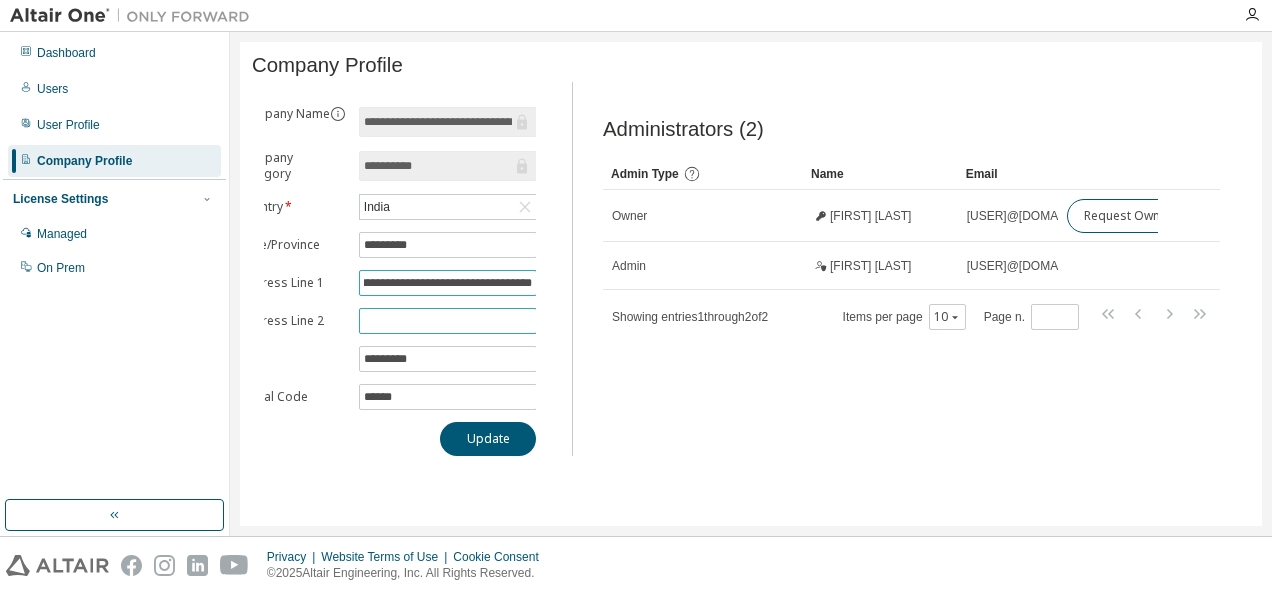 type on "**********" 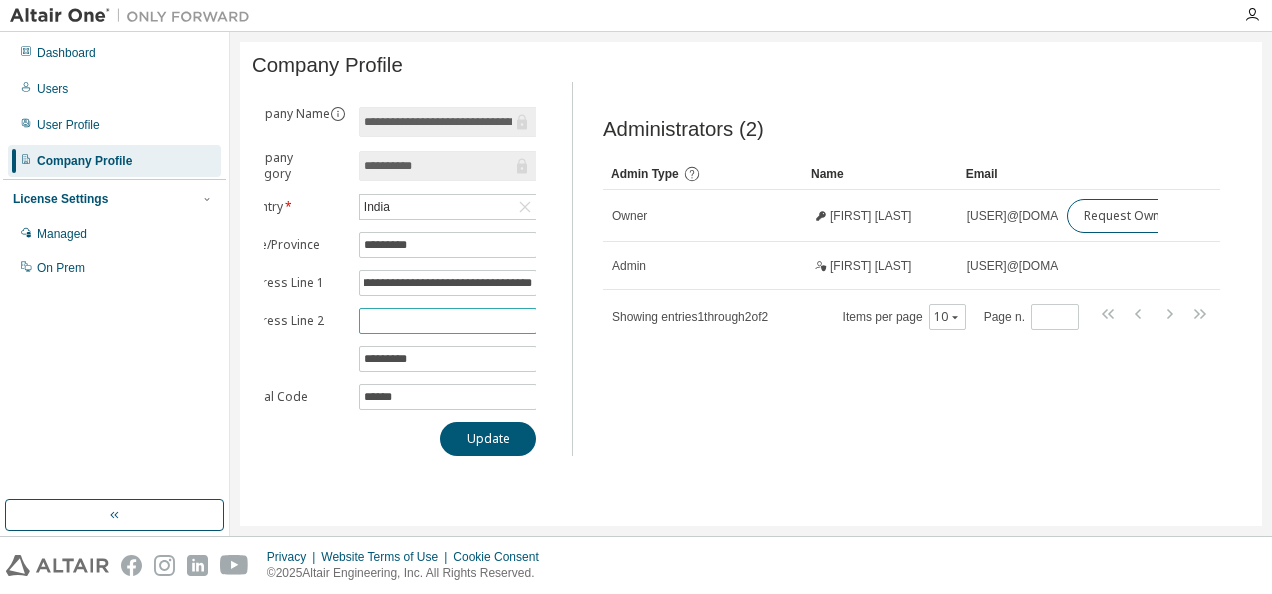 scroll, scrollTop: 0, scrollLeft: 0, axis: both 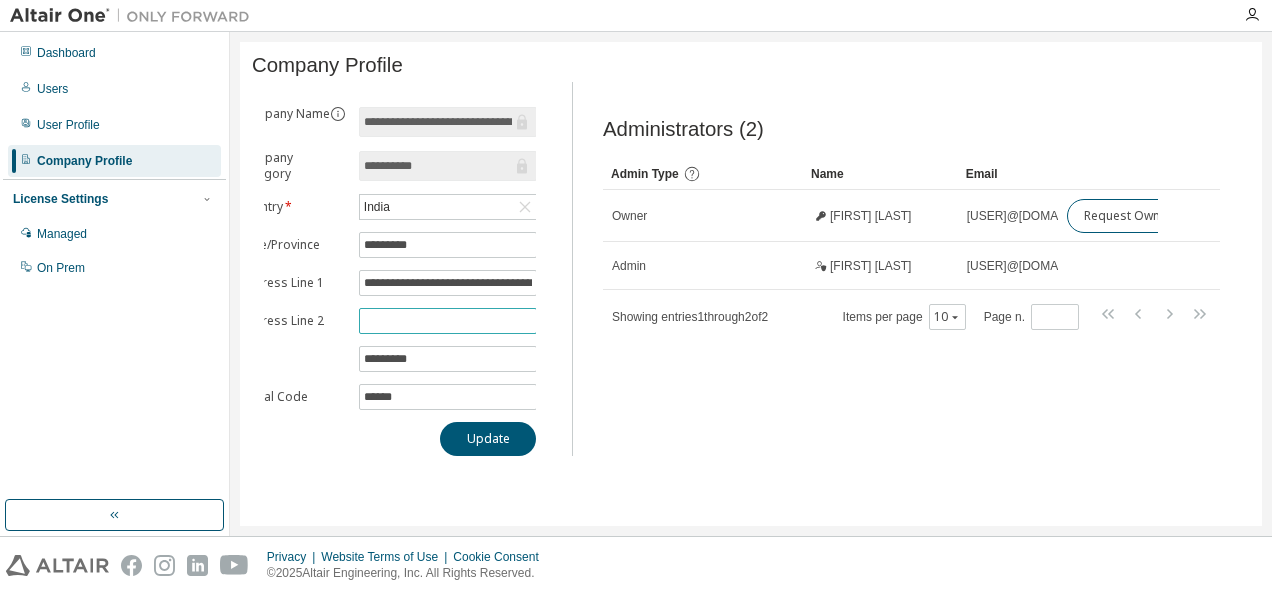 click at bounding box center [448, 321] 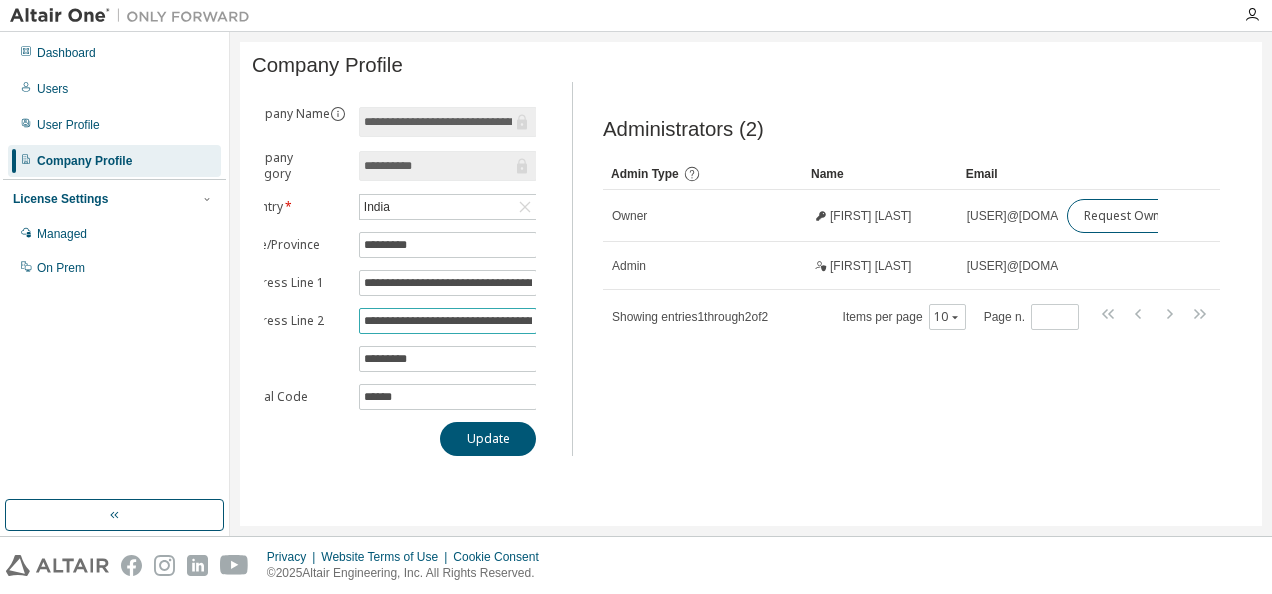 scroll, scrollTop: 0, scrollLeft: 38, axis: horizontal 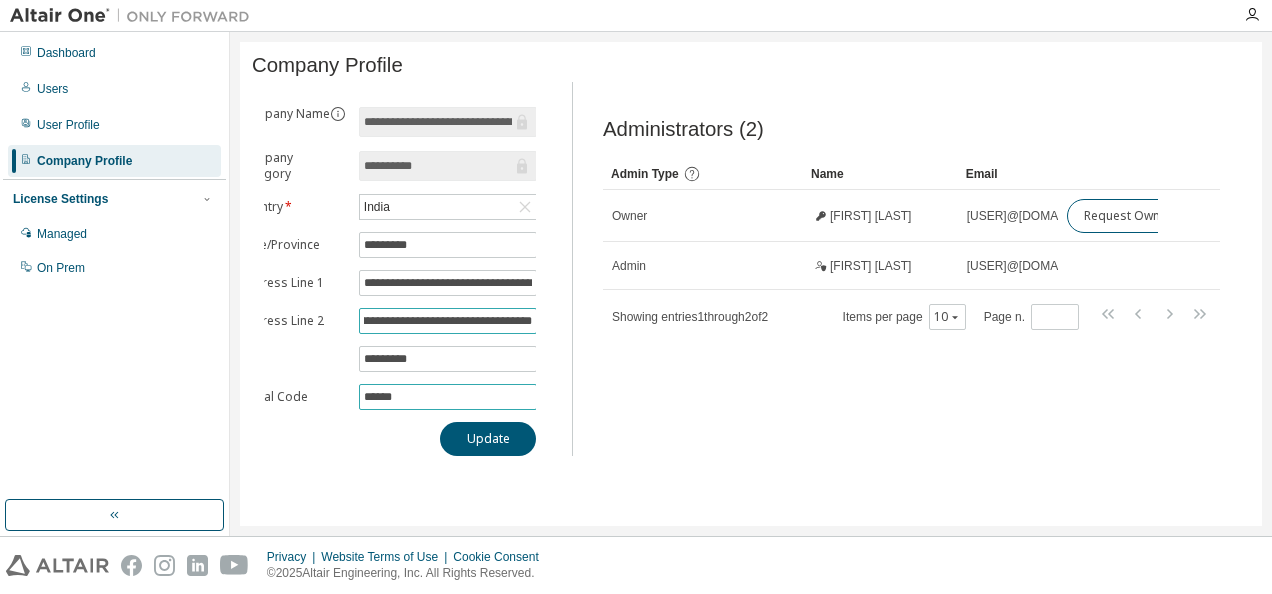 type on "**********" 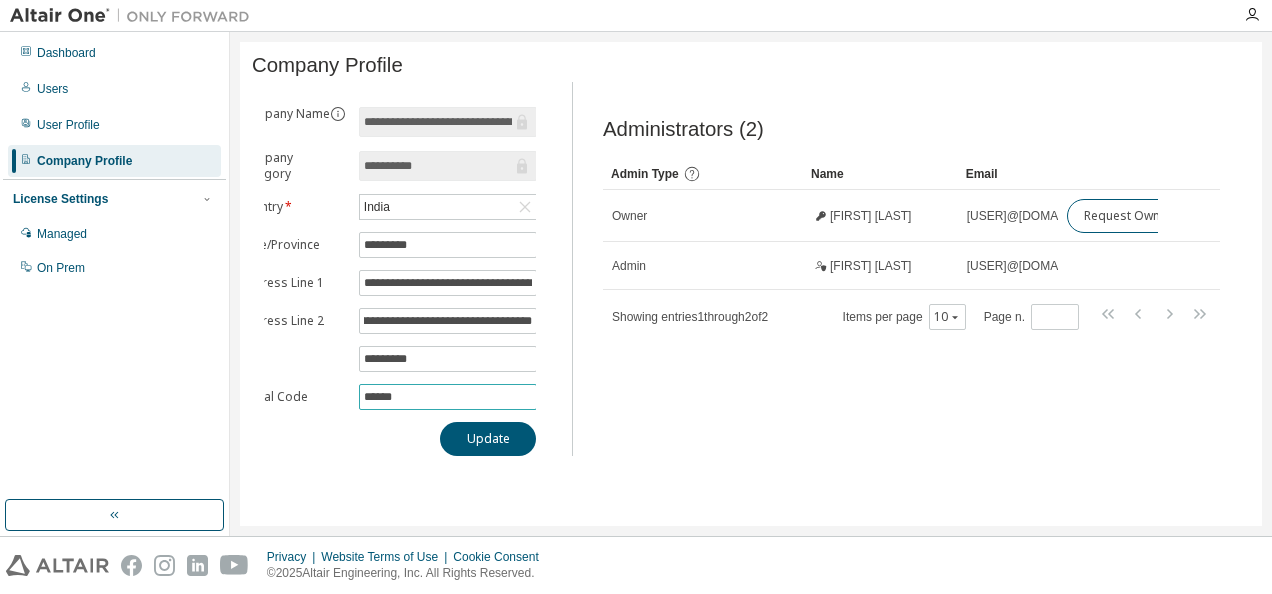 scroll, scrollTop: 0, scrollLeft: 0, axis: both 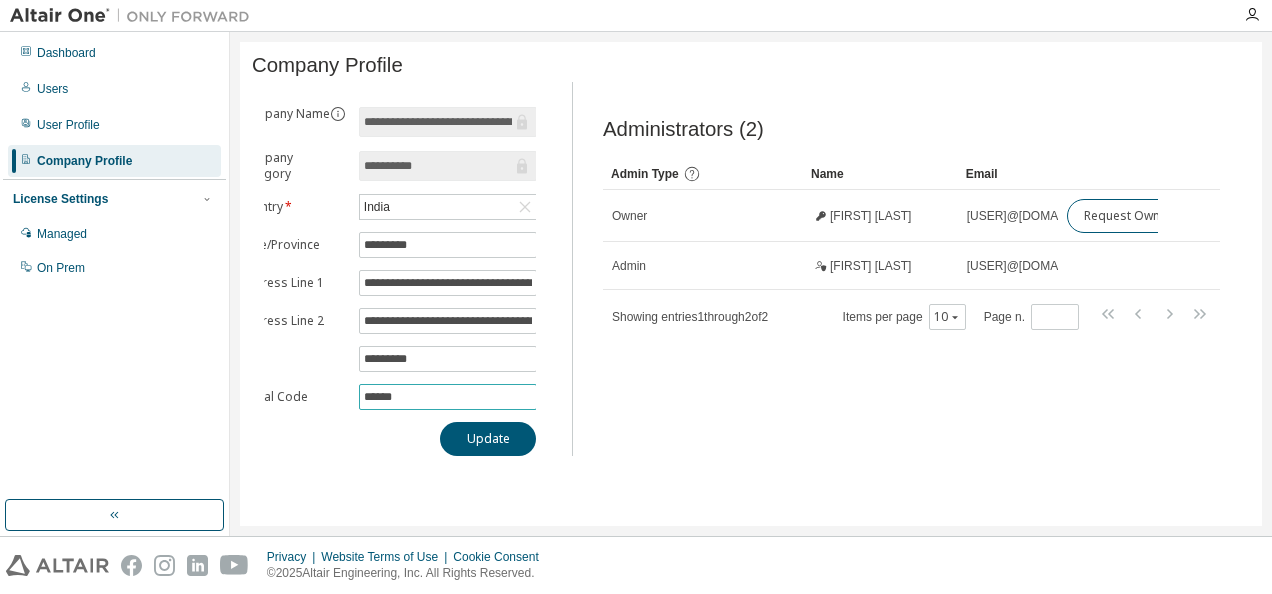 click on "******" at bounding box center [448, 397] 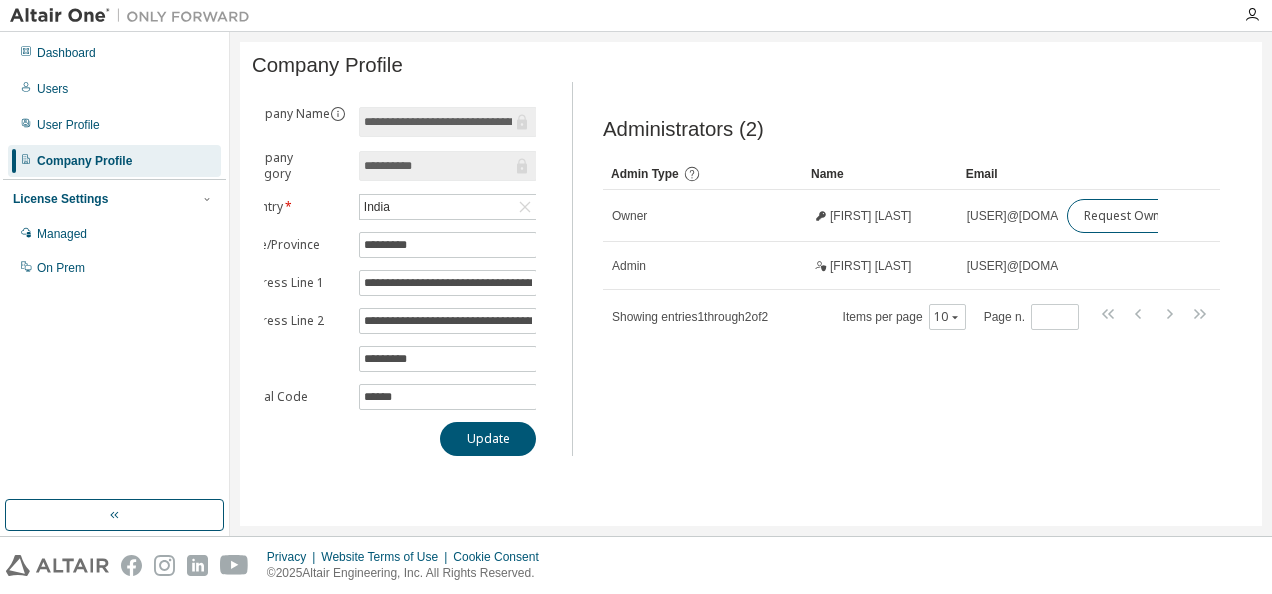 click on "**********" at bounding box center (751, 284) 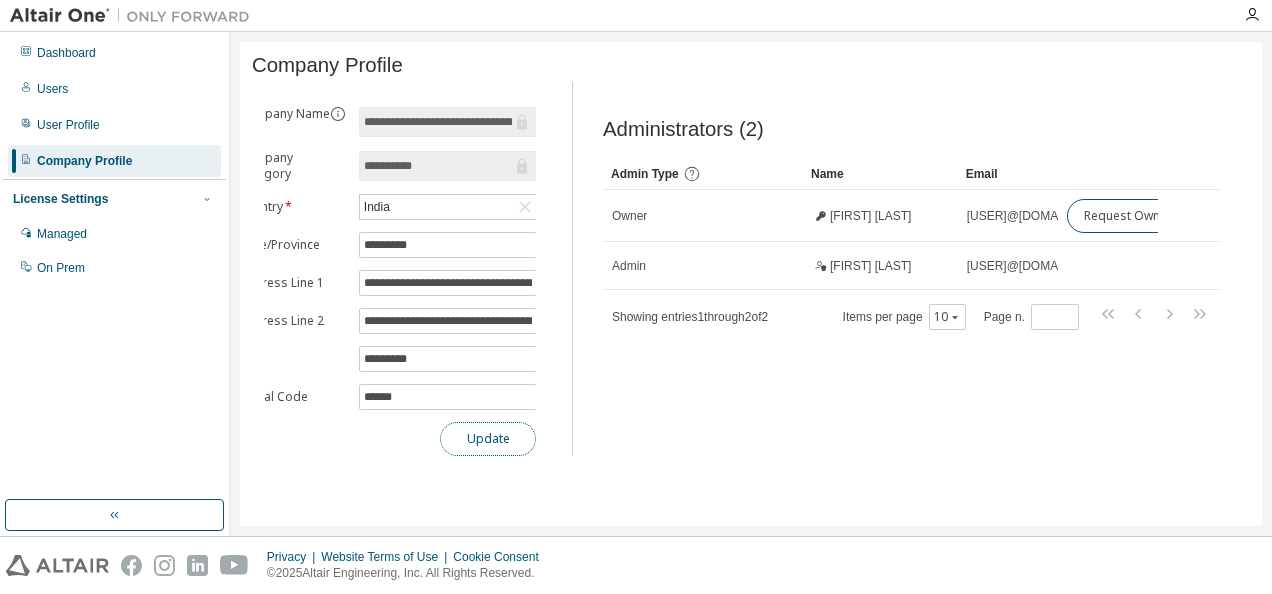 click on "Update" at bounding box center (488, 439) 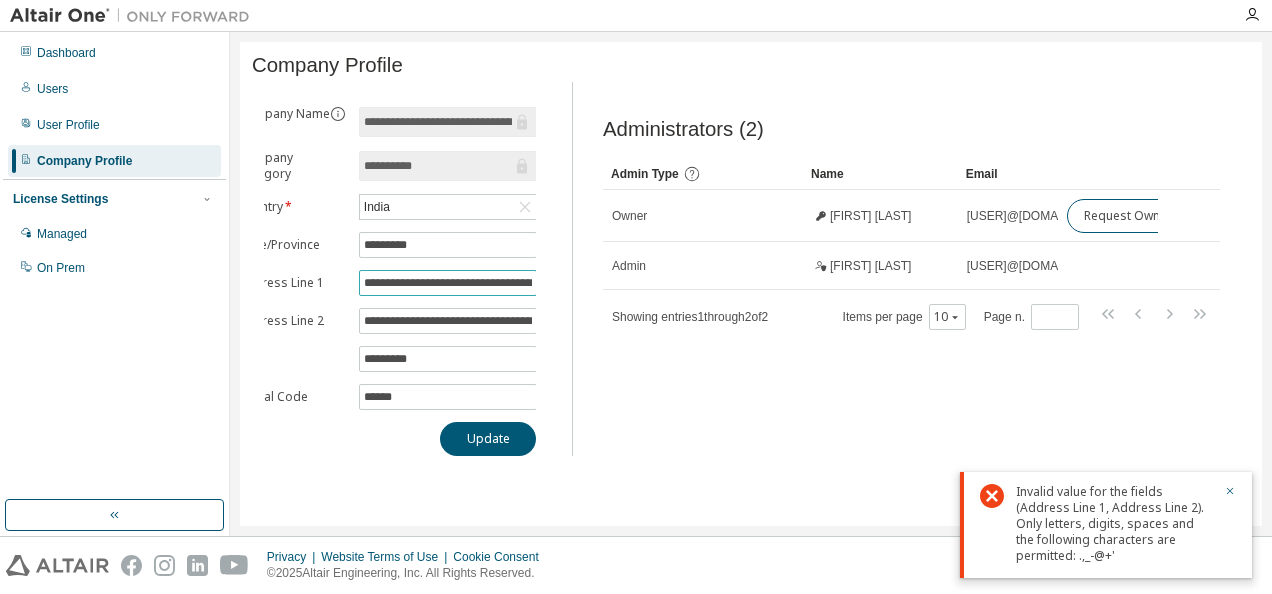 click on "**********" at bounding box center (448, 283) 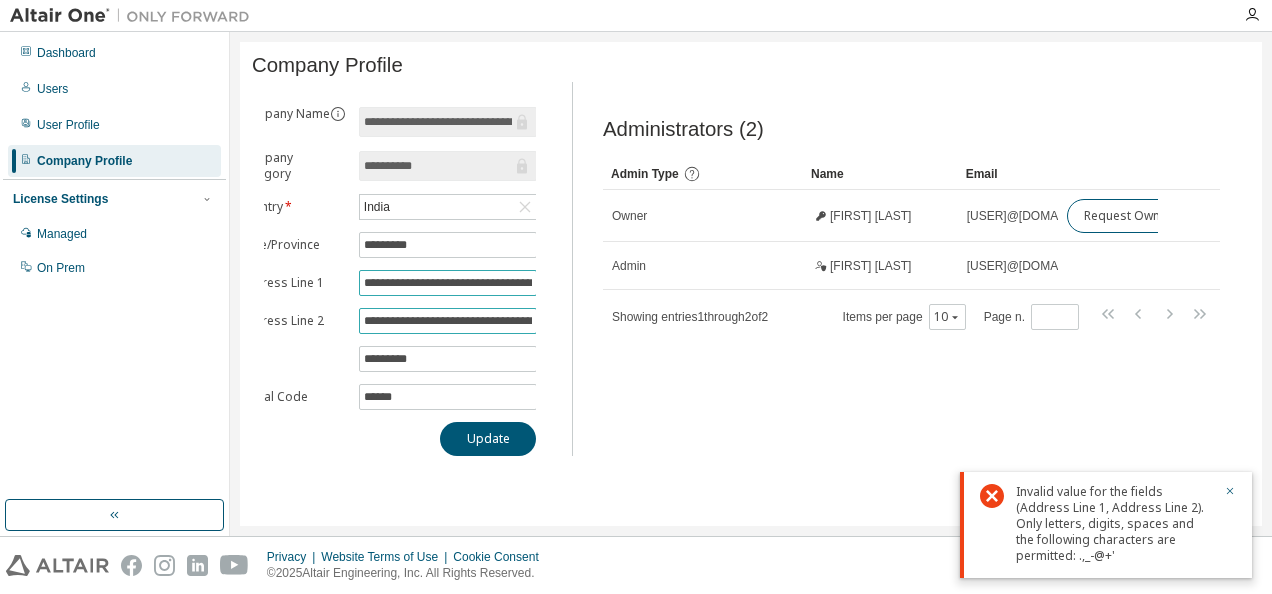 type on "**********" 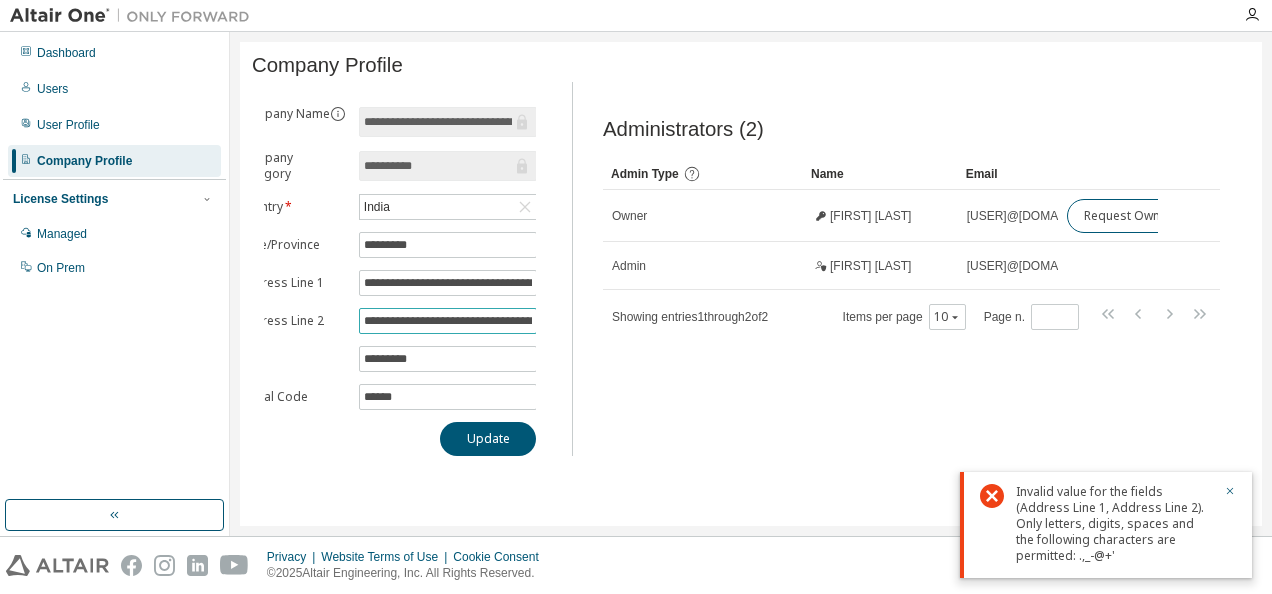 click on "**********" at bounding box center [448, 321] 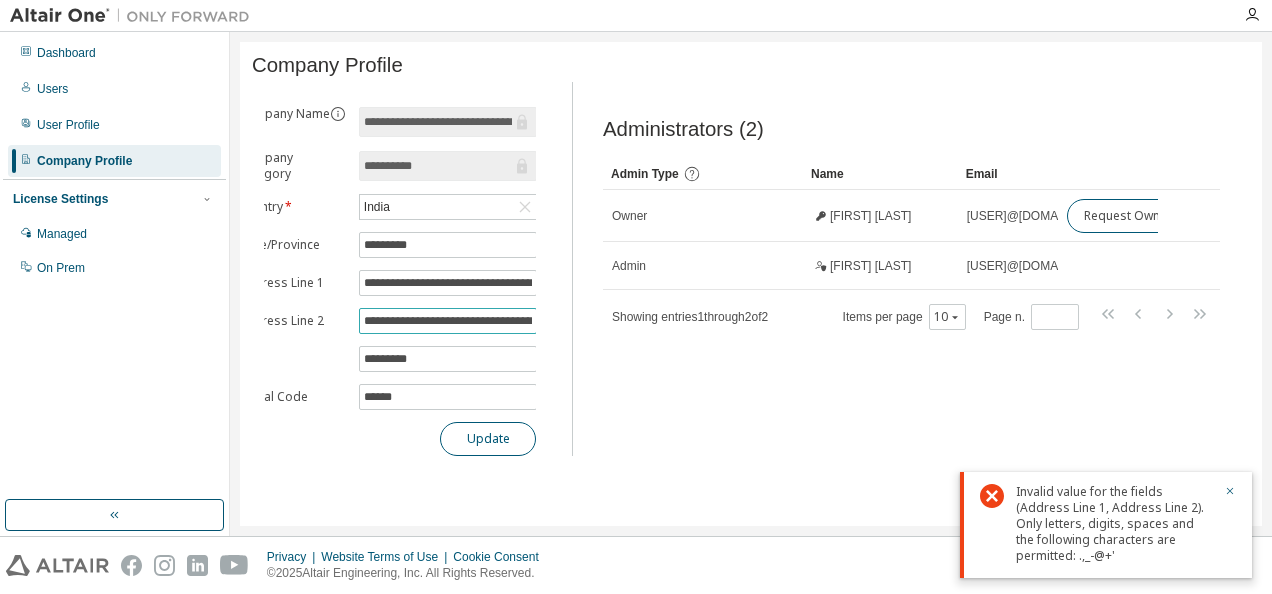type on "**********" 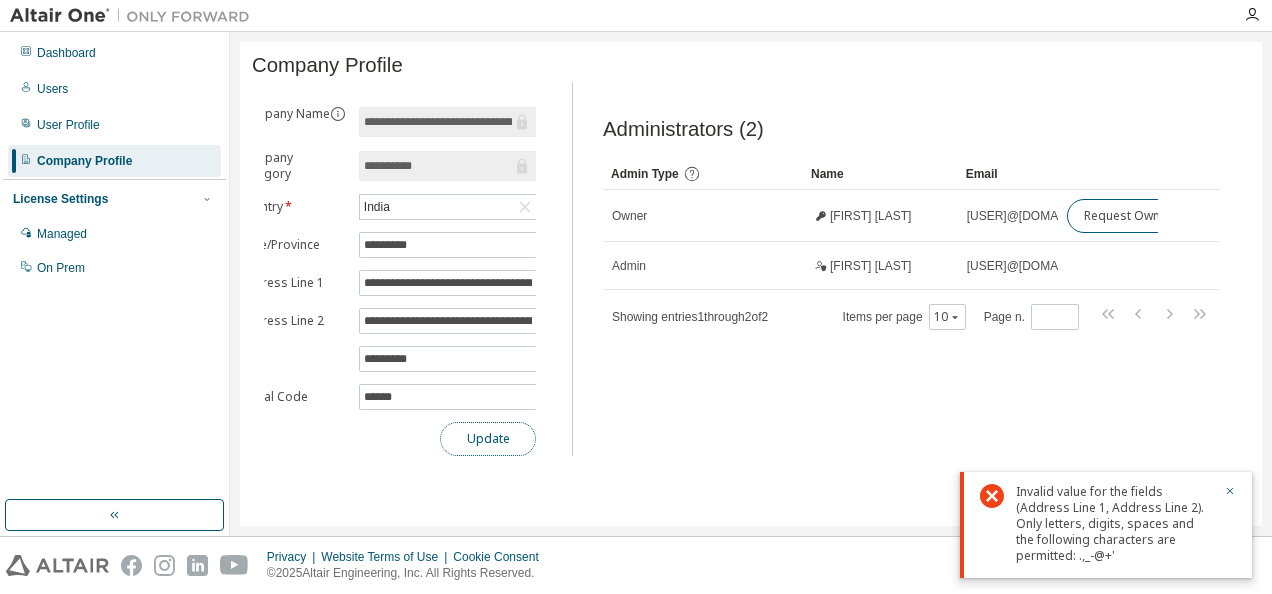 click on "Update" at bounding box center (488, 439) 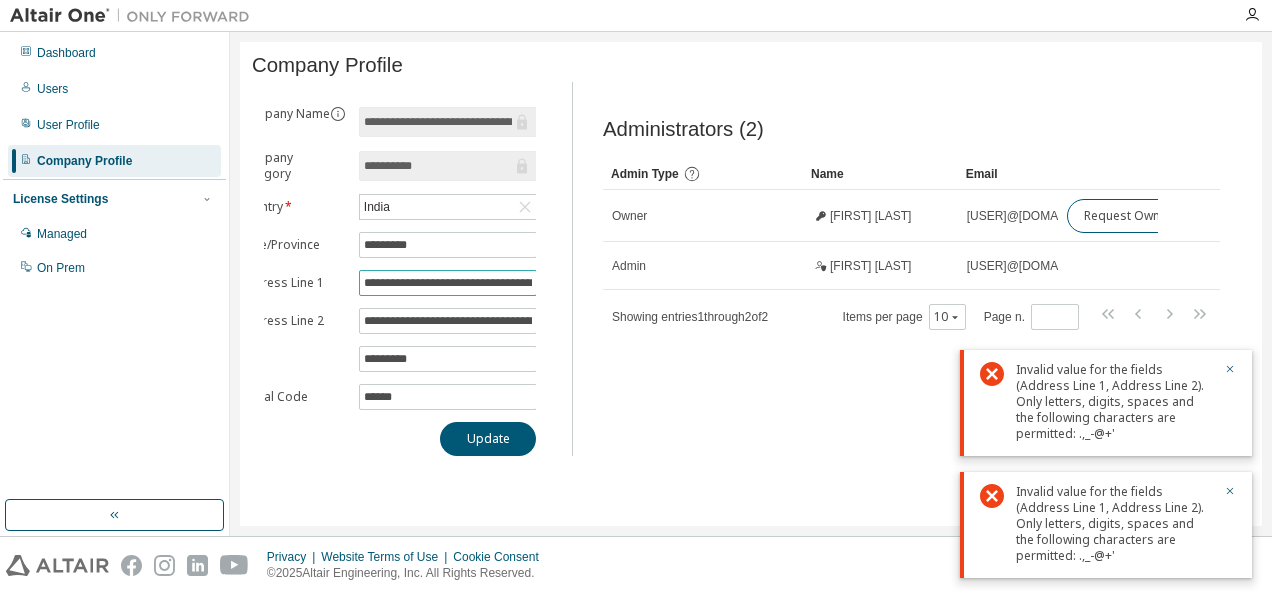click on "**********" at bounding box center [448, 283] 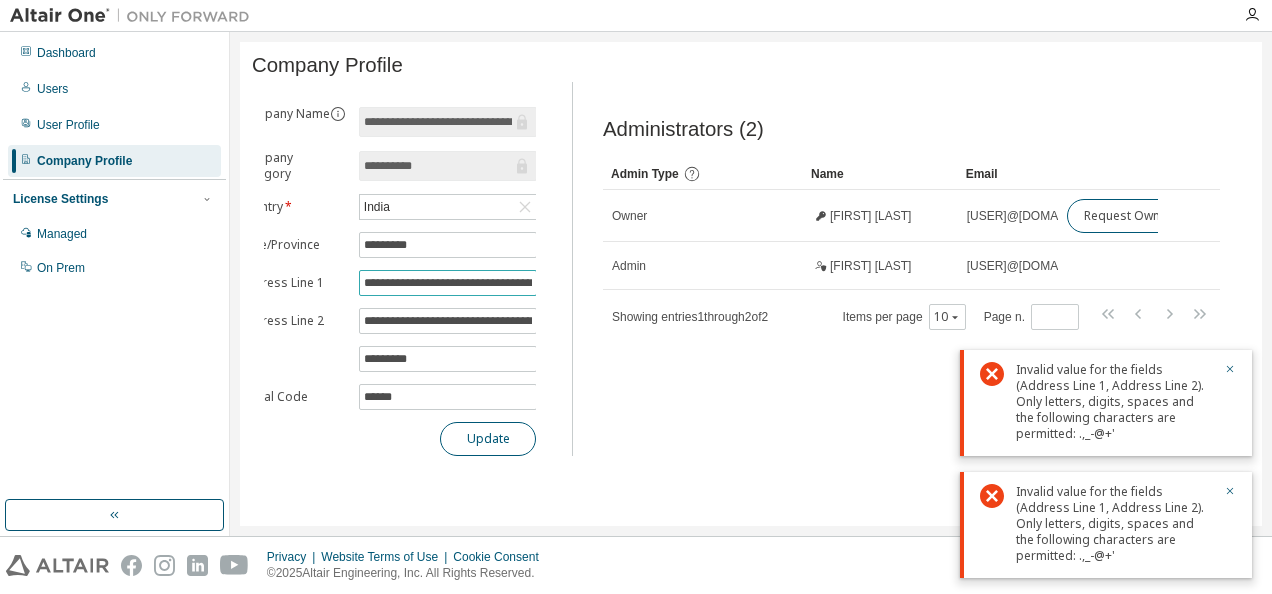 type on "**********" 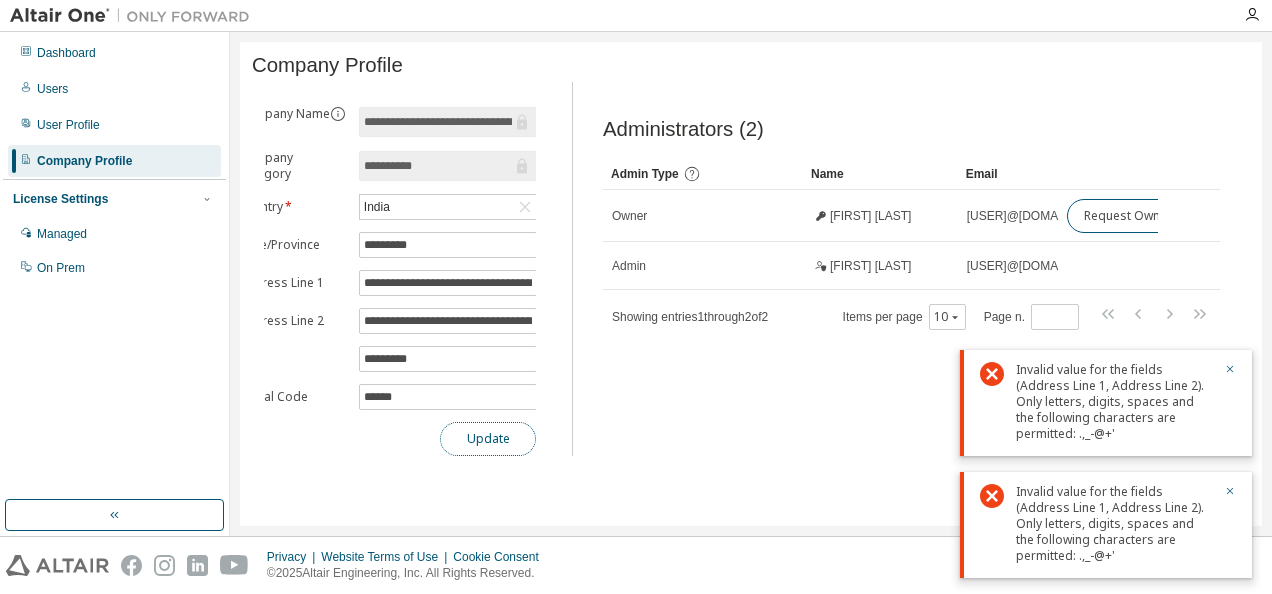 click on "Update" at bounding box center (488, 439) 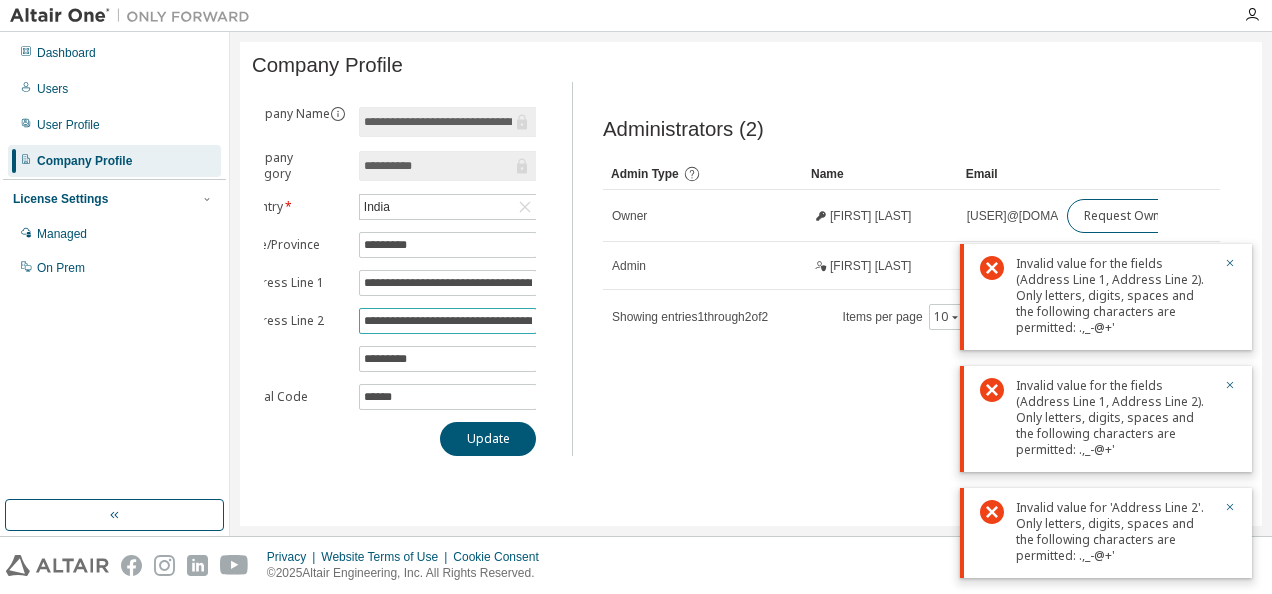 click on "**********" at bounding box center (448, 321) 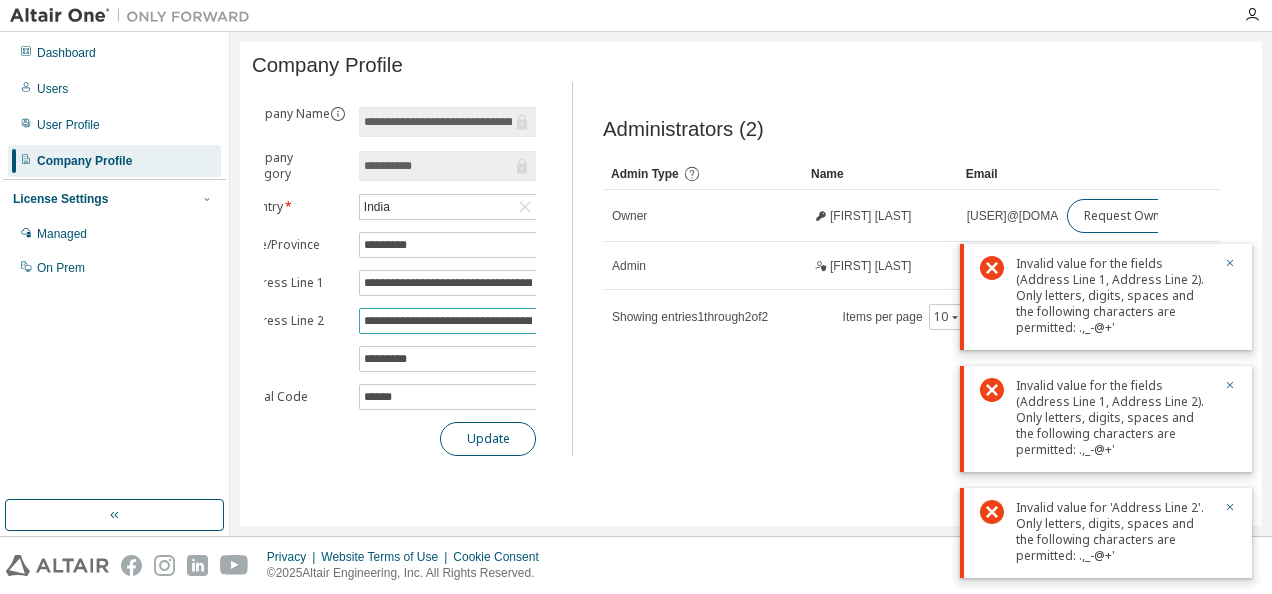 type on "**********" 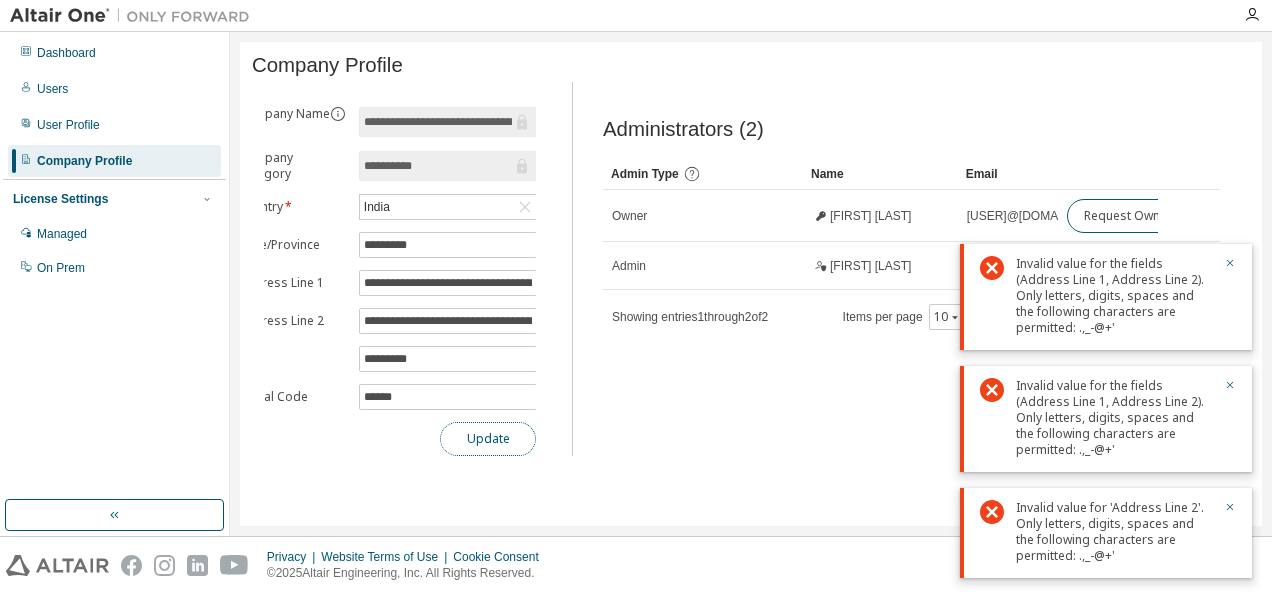 click on "Update" at bounding box center [488, 439] 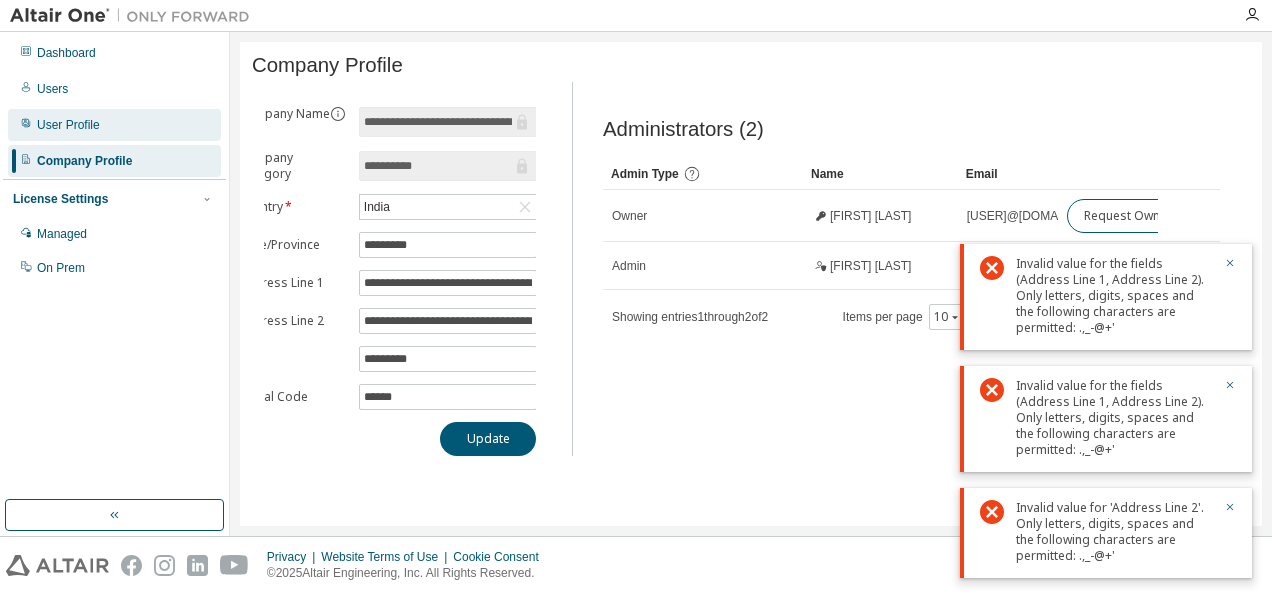 click on "User Profile" at bounding box center (114, 125) 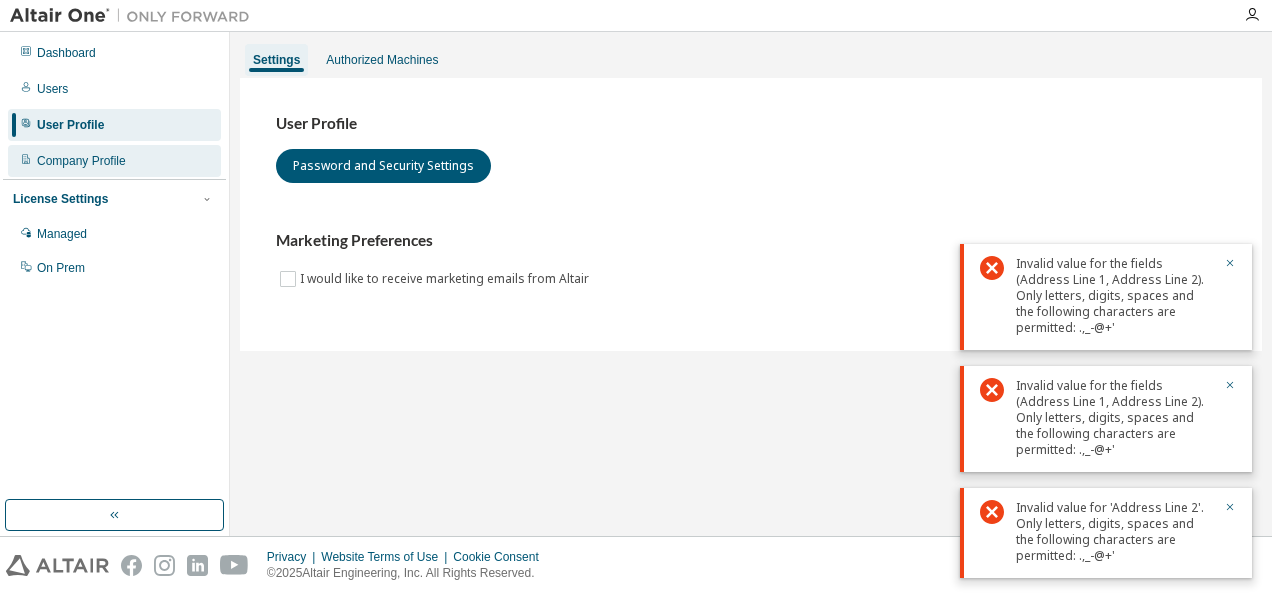click on "Company Profile" at bounding box center (114, 161) 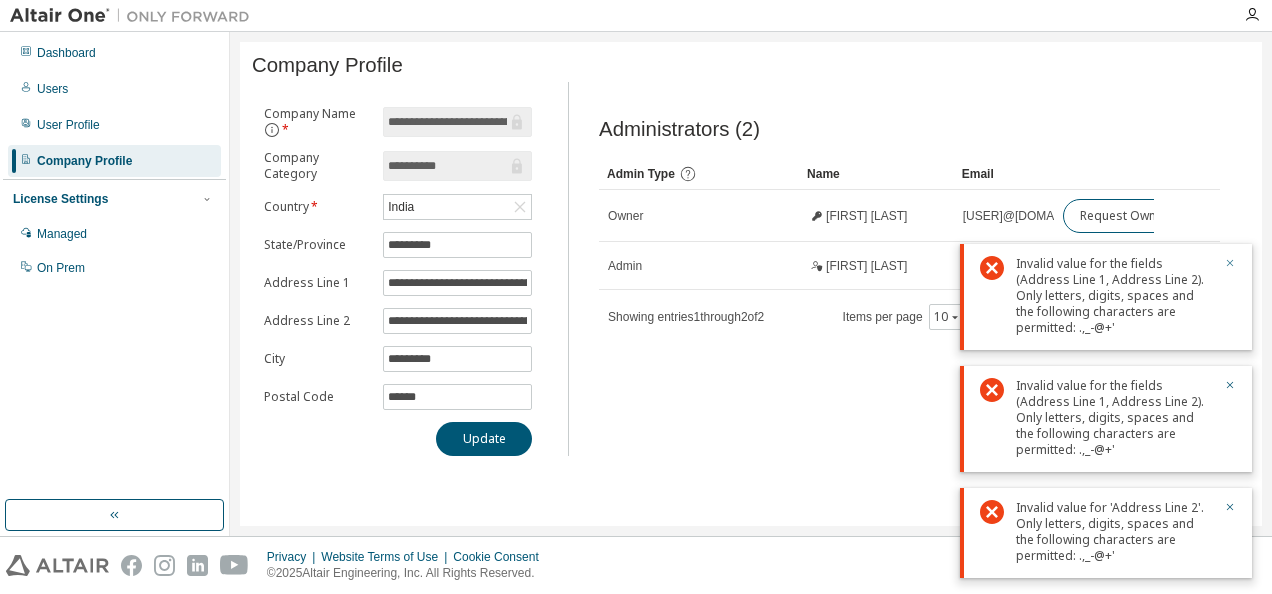 click 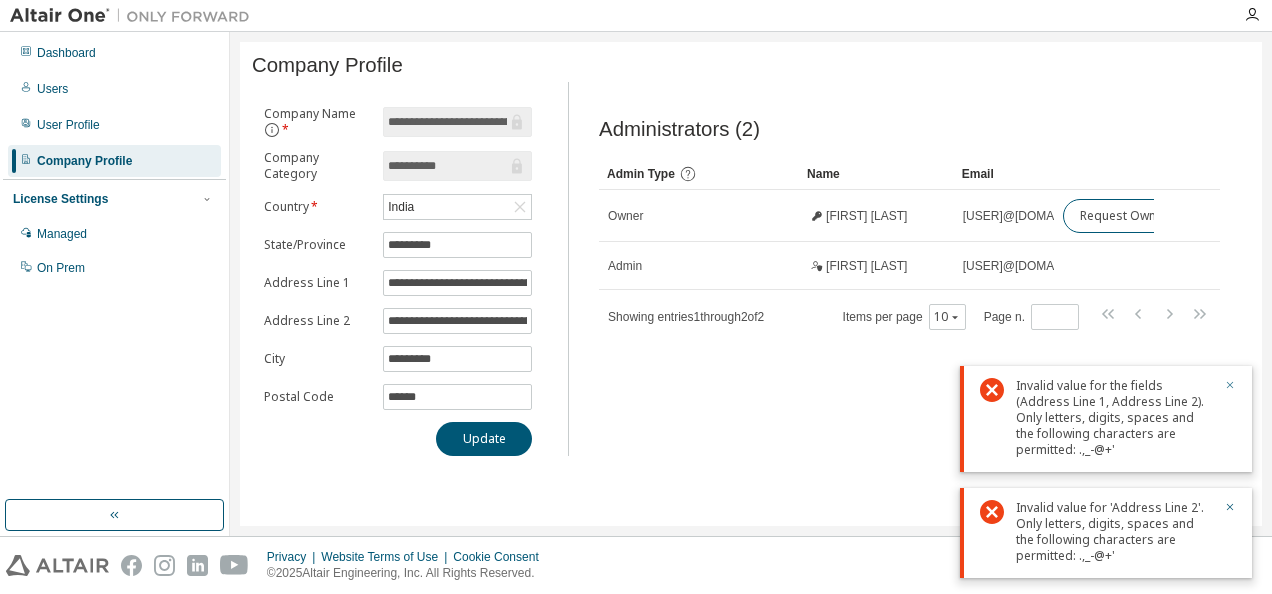 click 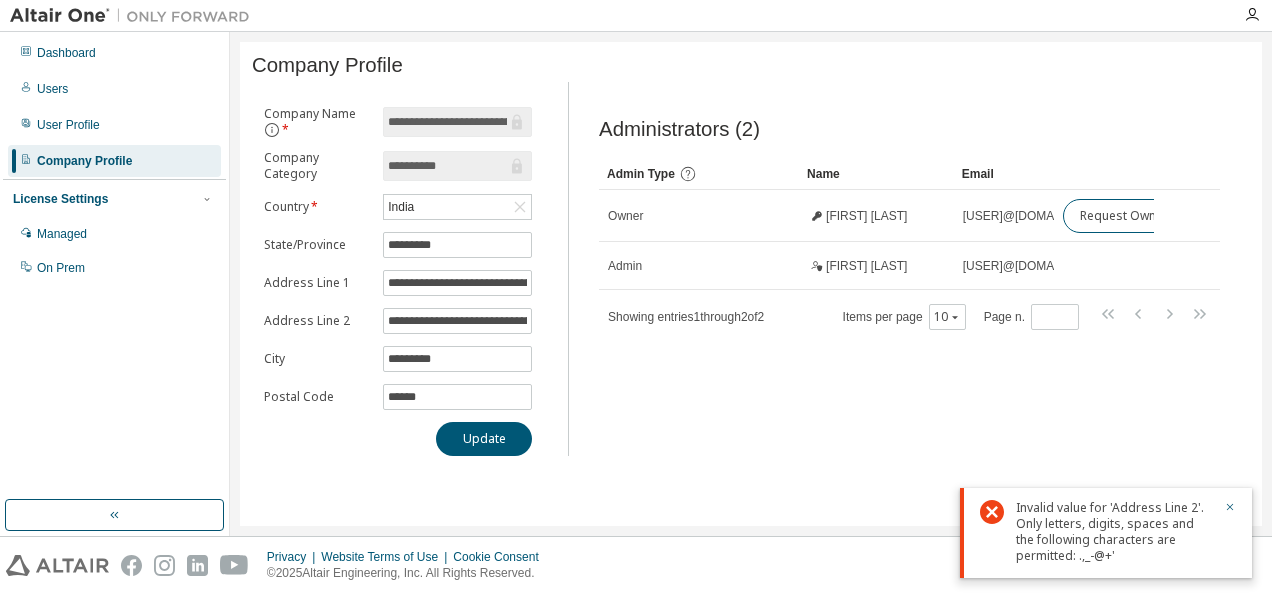 click on "Invalid value for 'Address Line 2'. Only letters, digits, spaces and the following characters are permitted: .,_-@+'" at bounding box center (1106, 533) 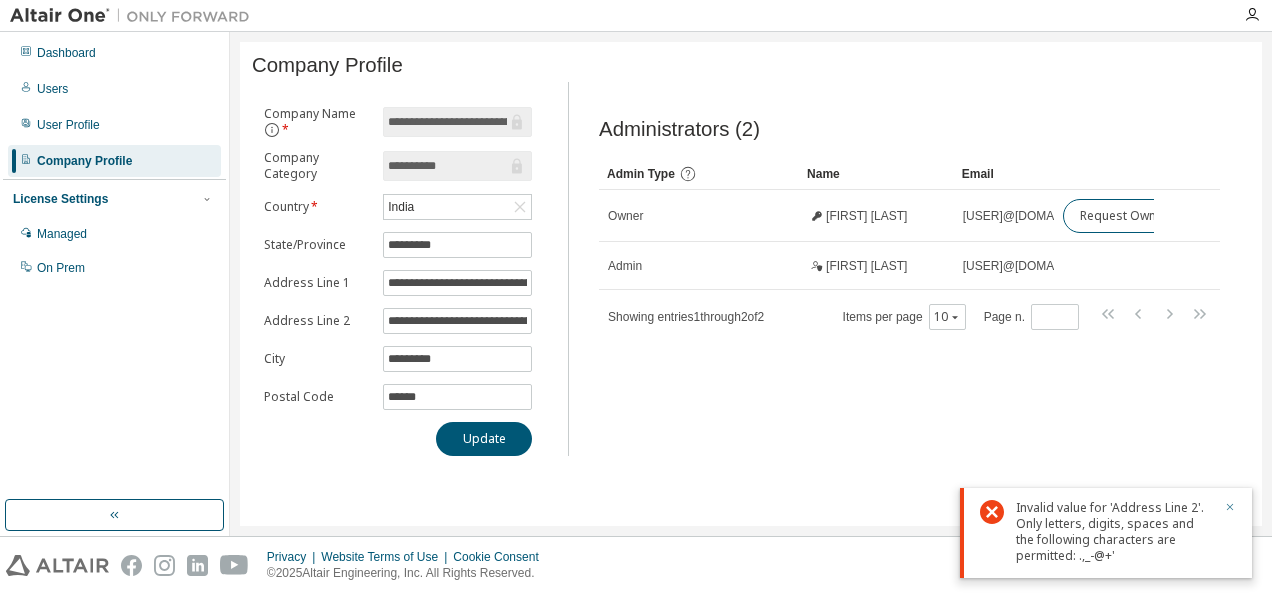 click 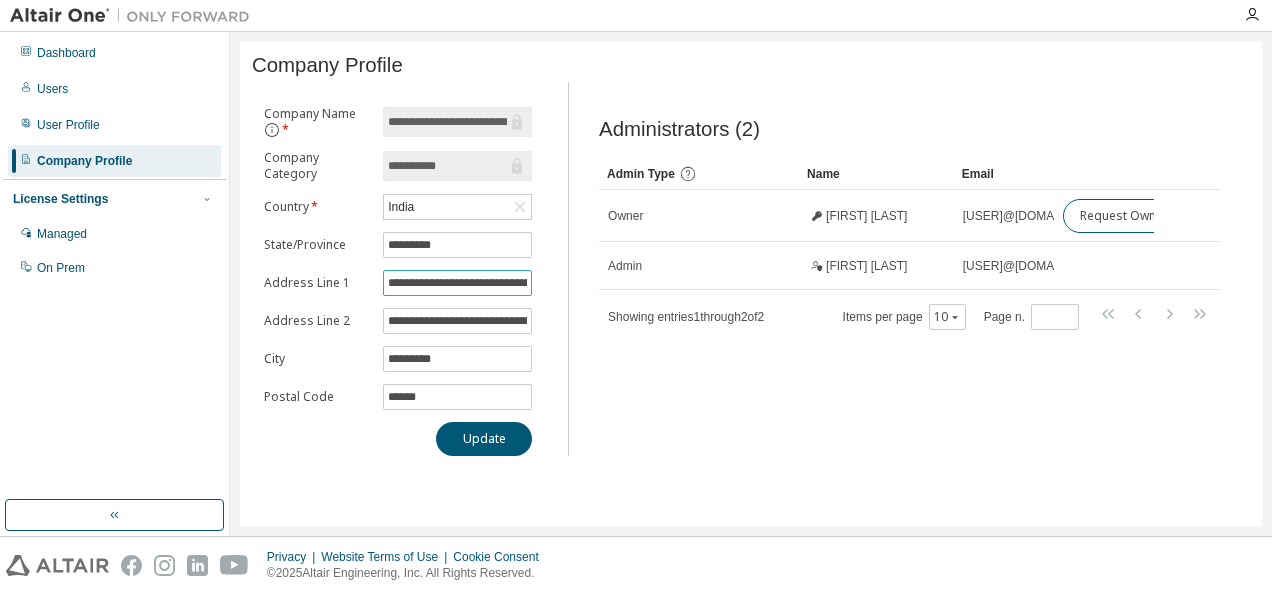 click on "**********" at bounding box center [457, 283] 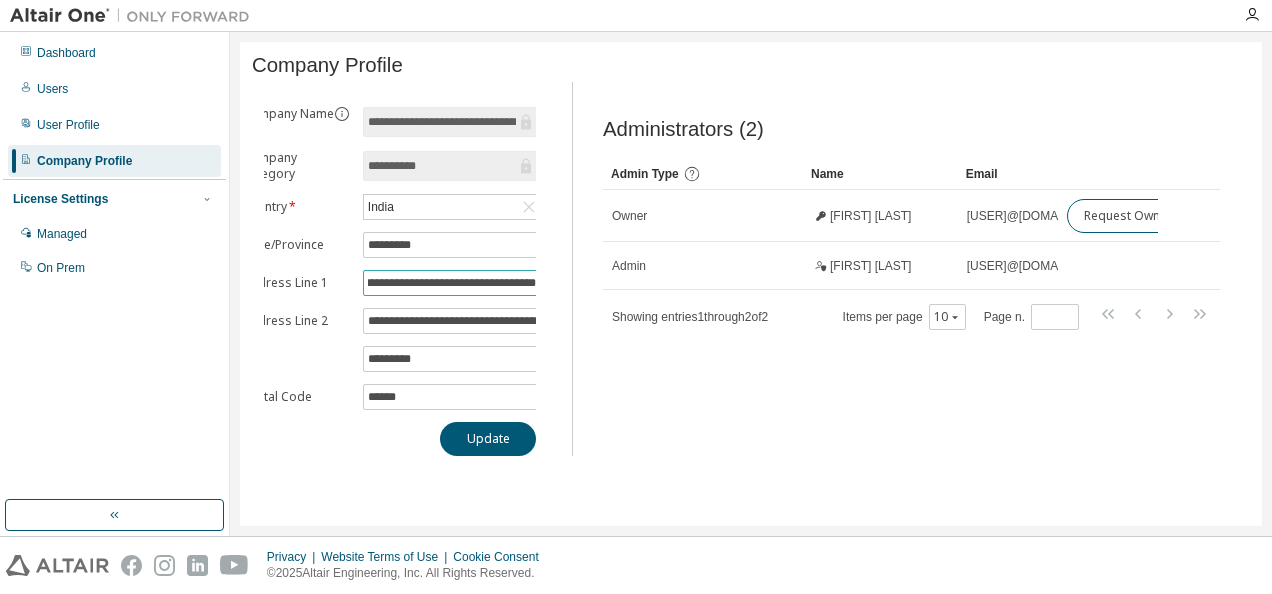 scroll, scrollTop: 0, scrollLeft: 90, axis: horizontal 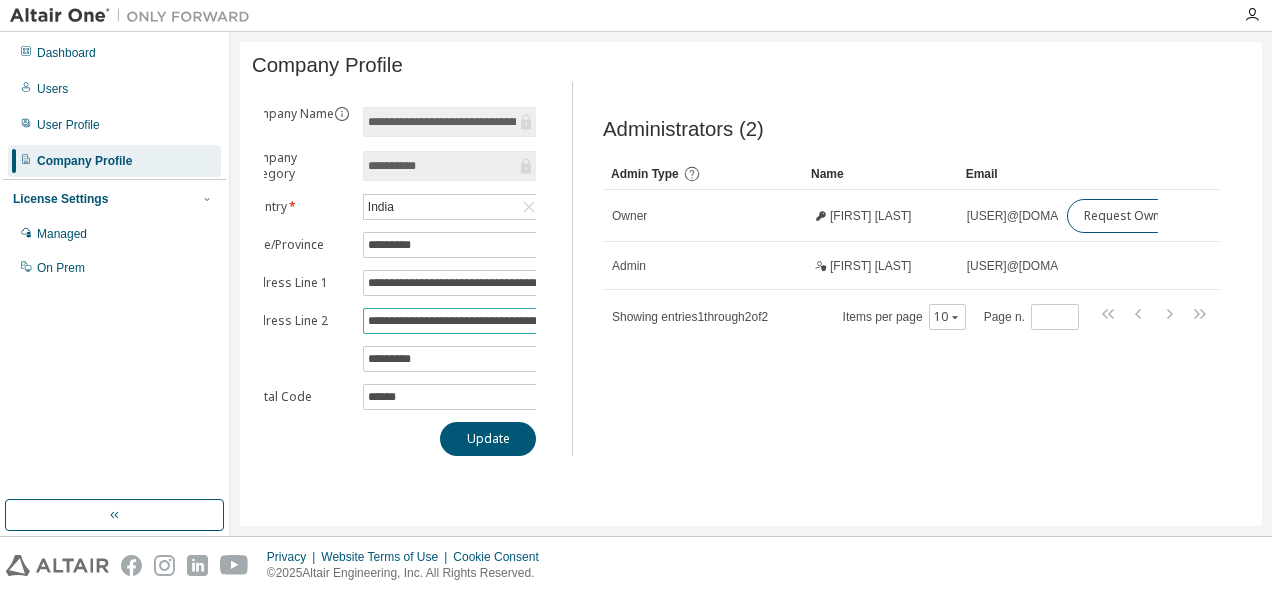 click on "**********" at bounding box center [452, 321] 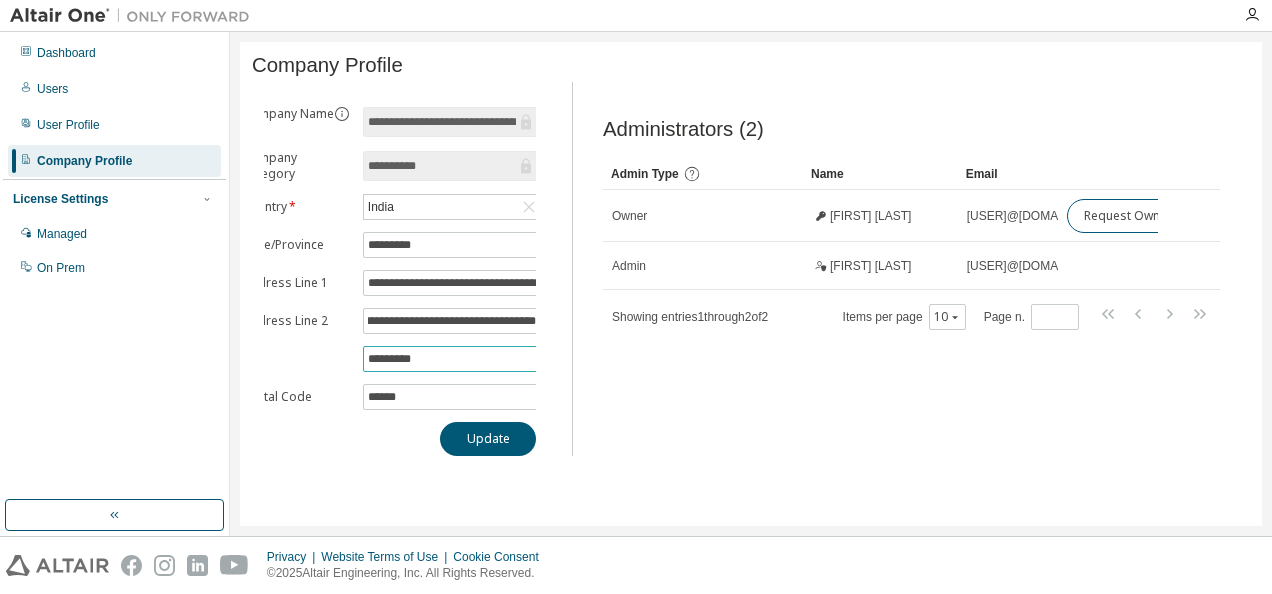 scroll, scrollTop: 0, scrollLeft: 0, axis: both 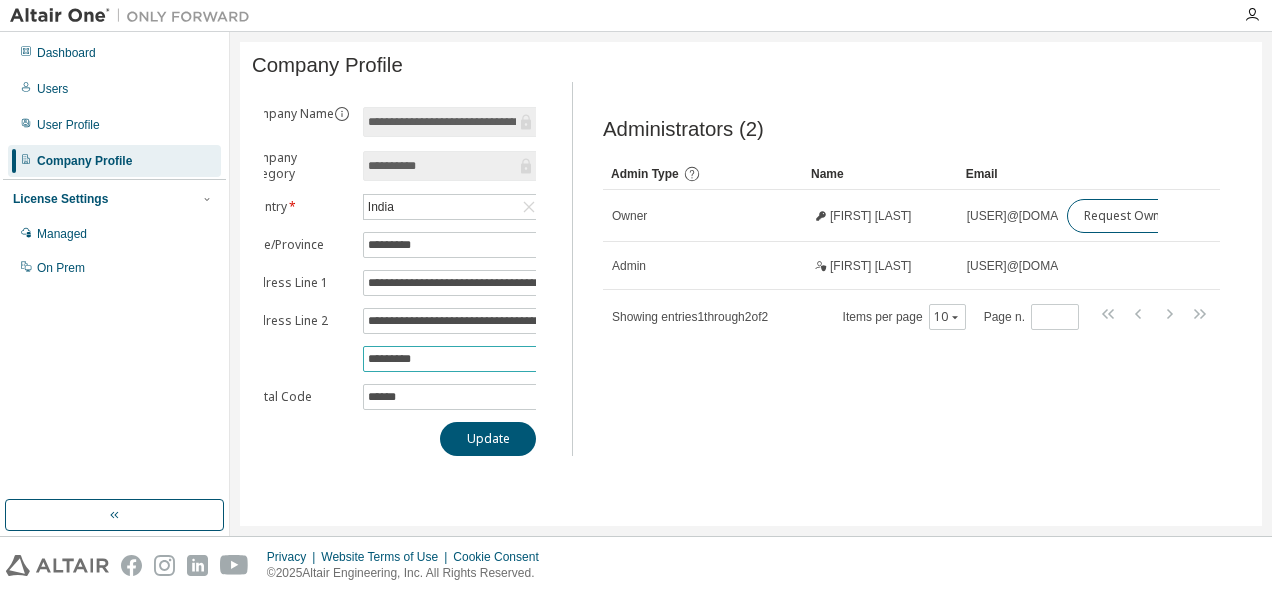 click on "*********" at bounding box center [452, 359] 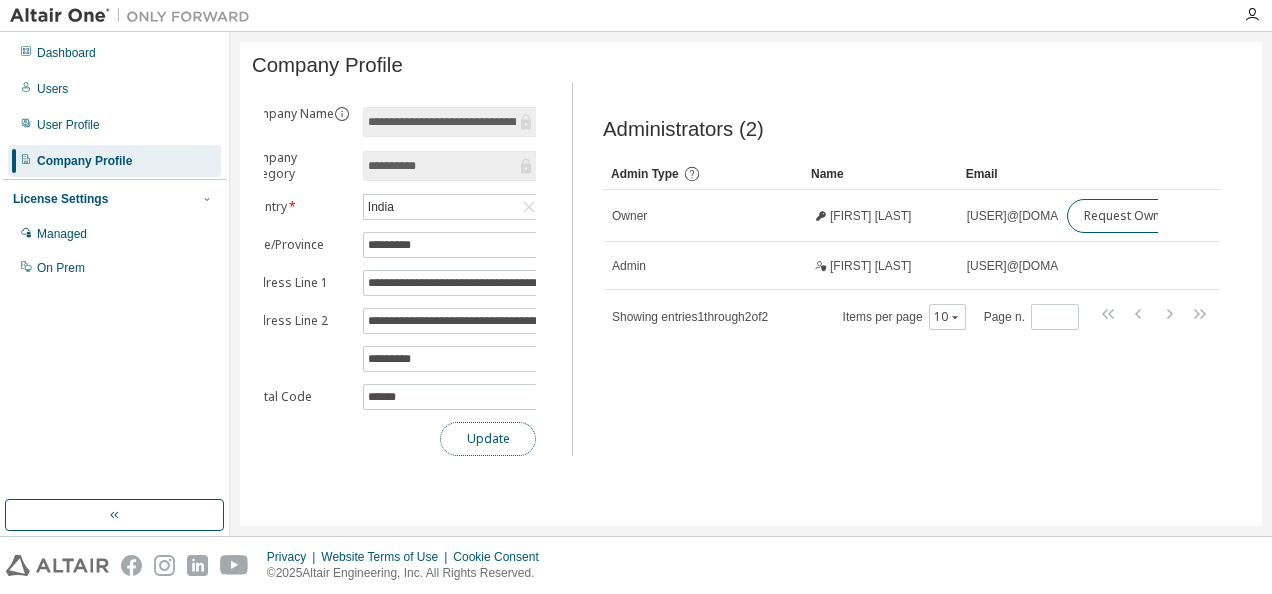 click on "Update" at bounding box center [488, 439] 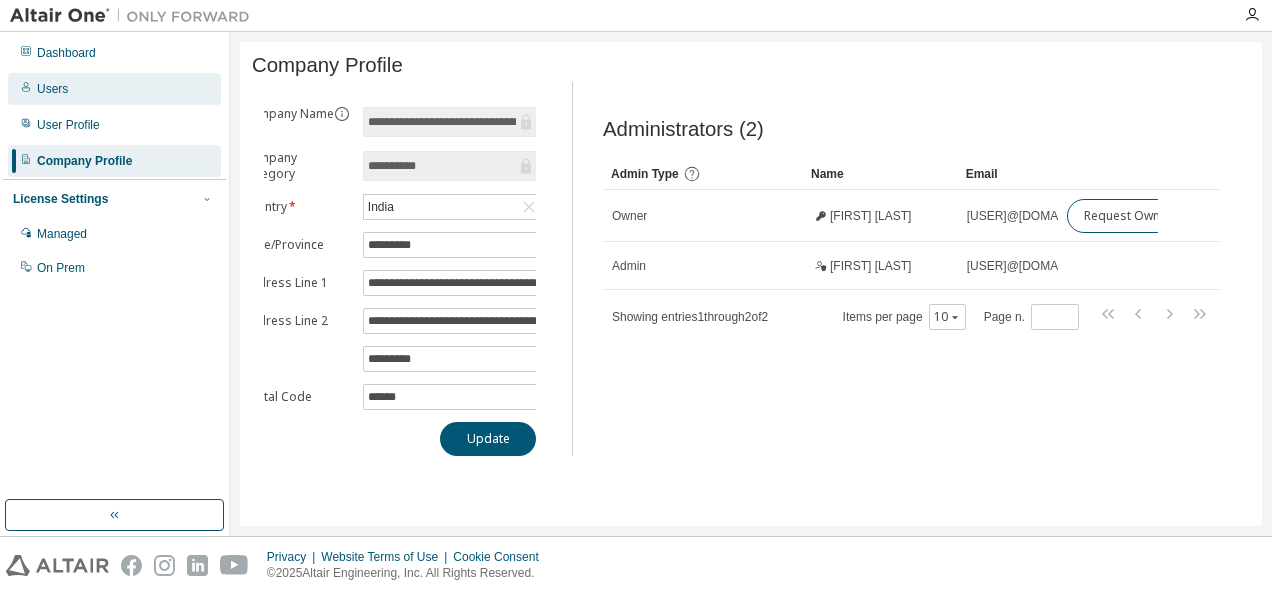 click on "Users" at bounding box center (52, 89) 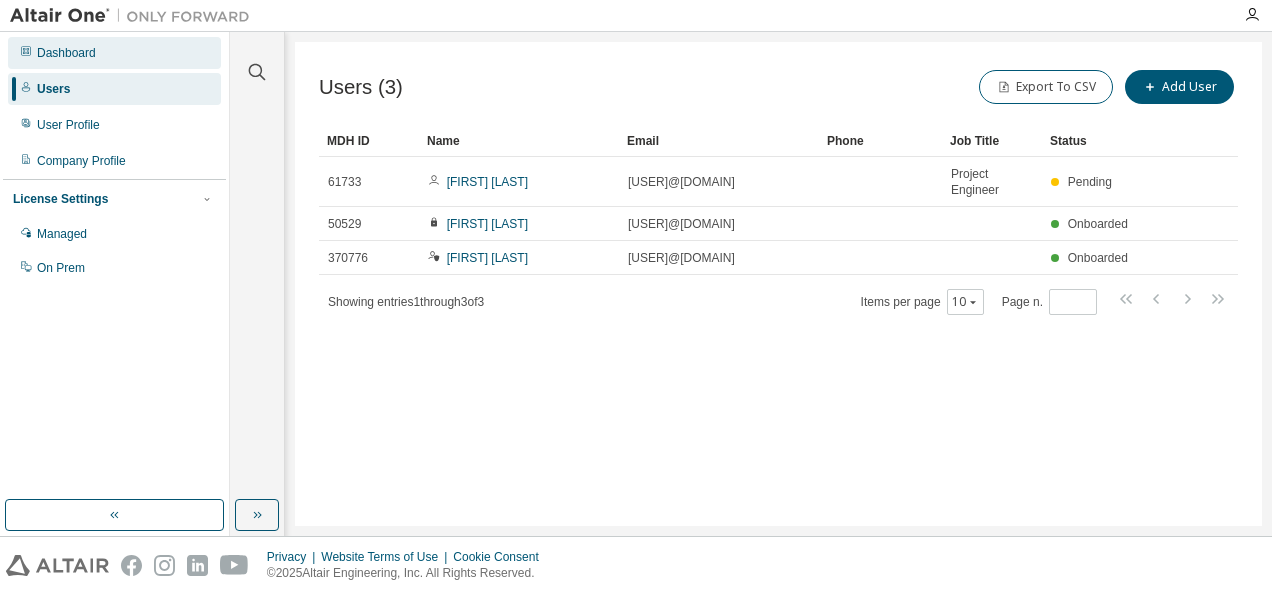 click on "Dashboard" at bounding box center [66, 53] 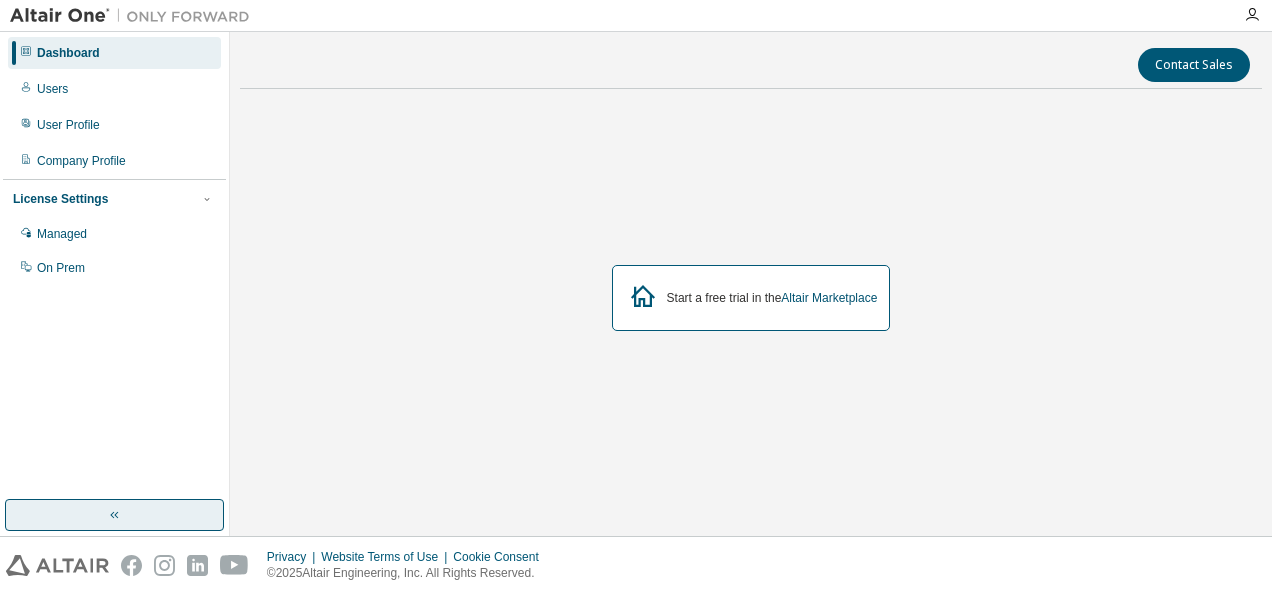 click 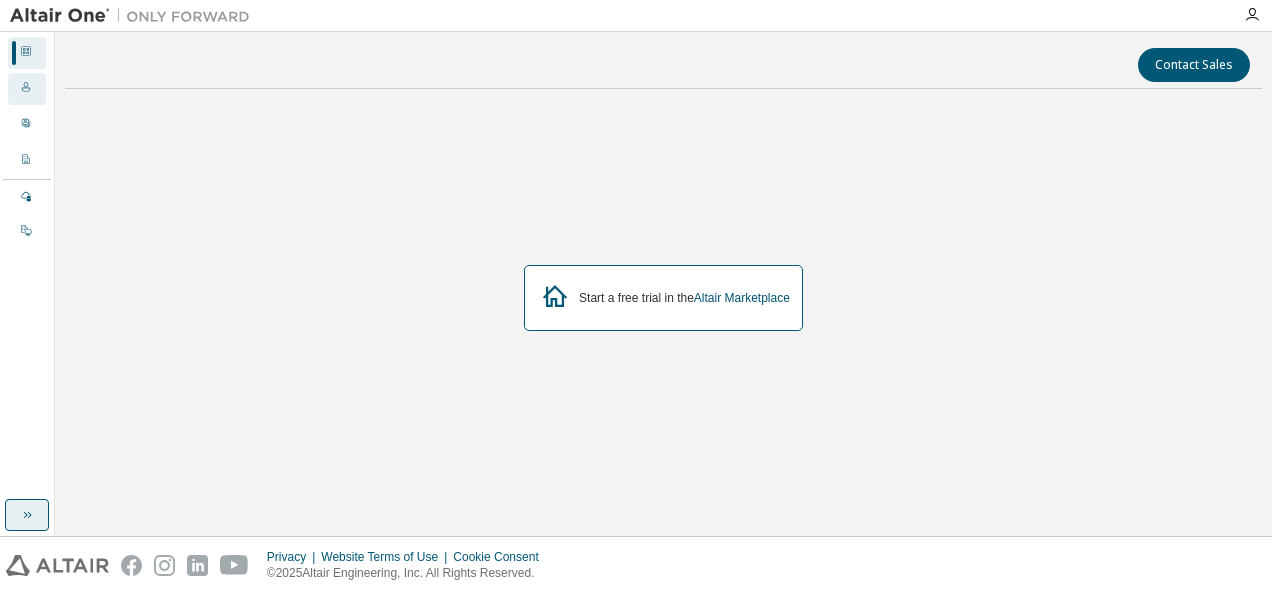 click 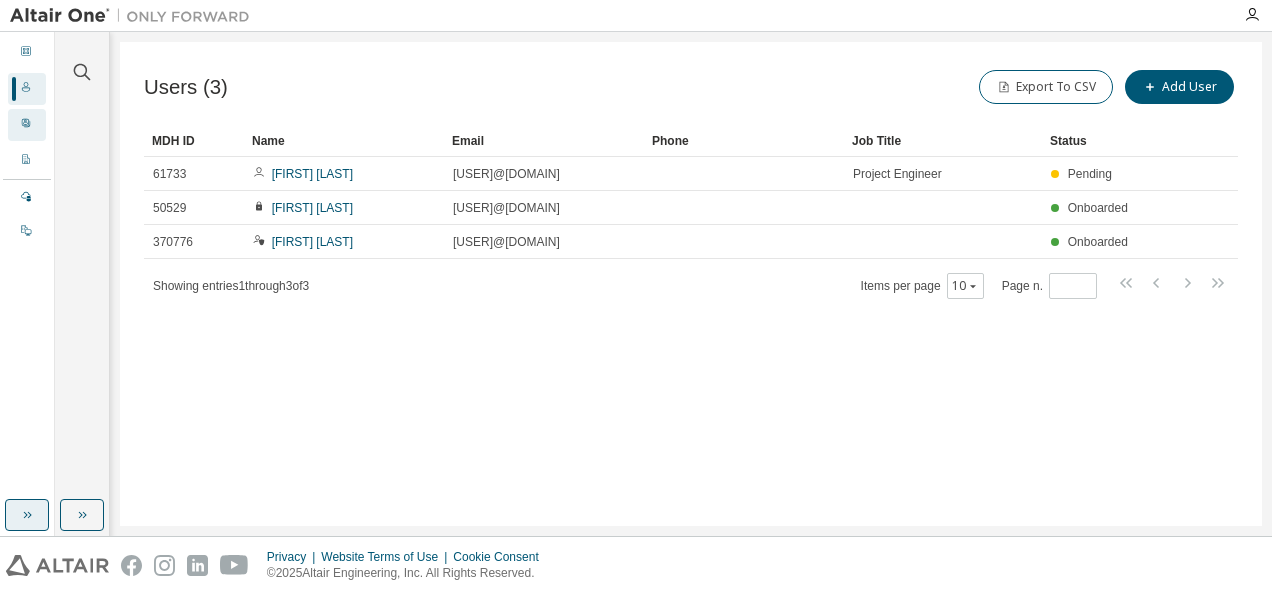 click 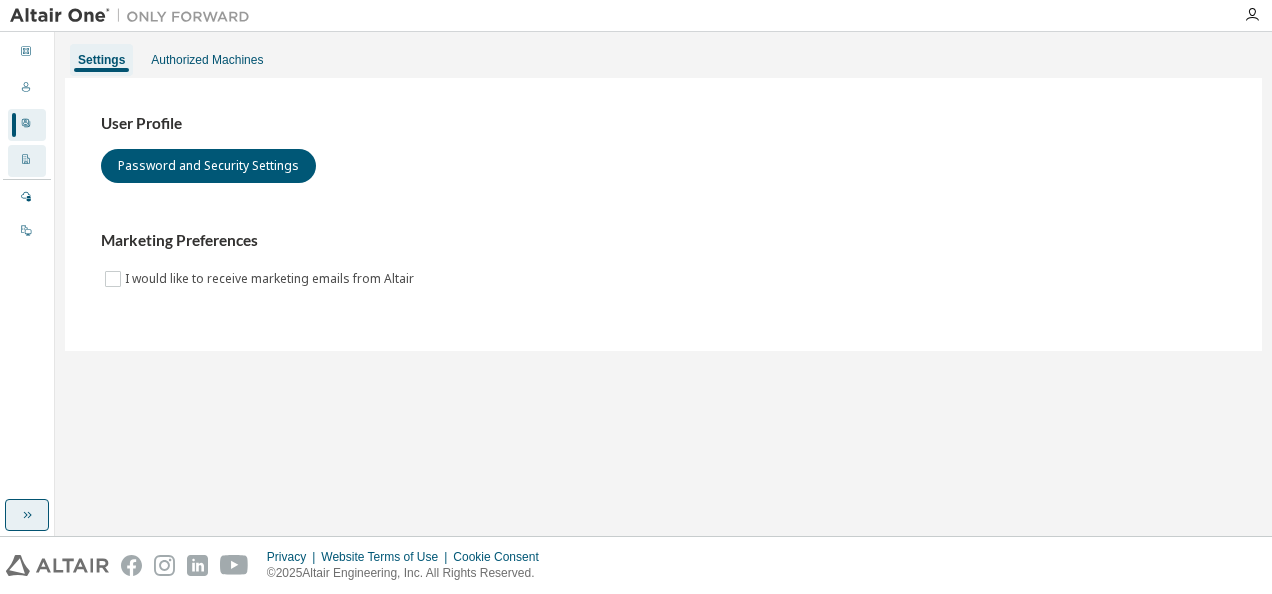 click on "Company Profile" at bounding box center (27, 161) 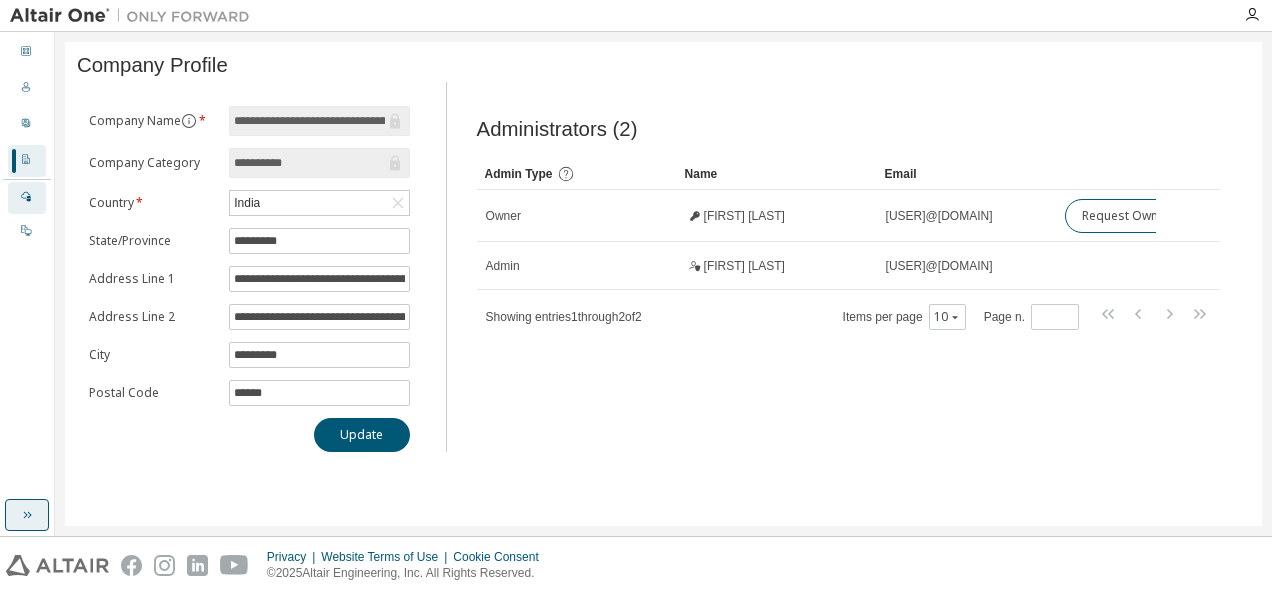 click on "Managed" at bounding box center (27, 198) 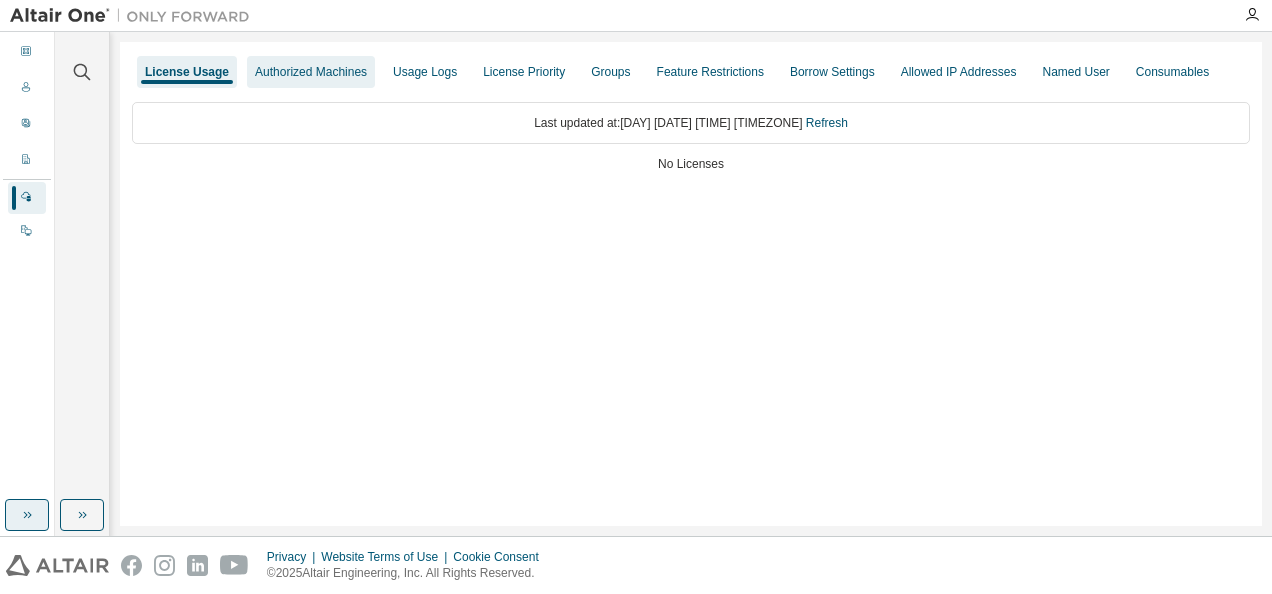 click on "Authorized Machines" at bounding box center [311, 72] 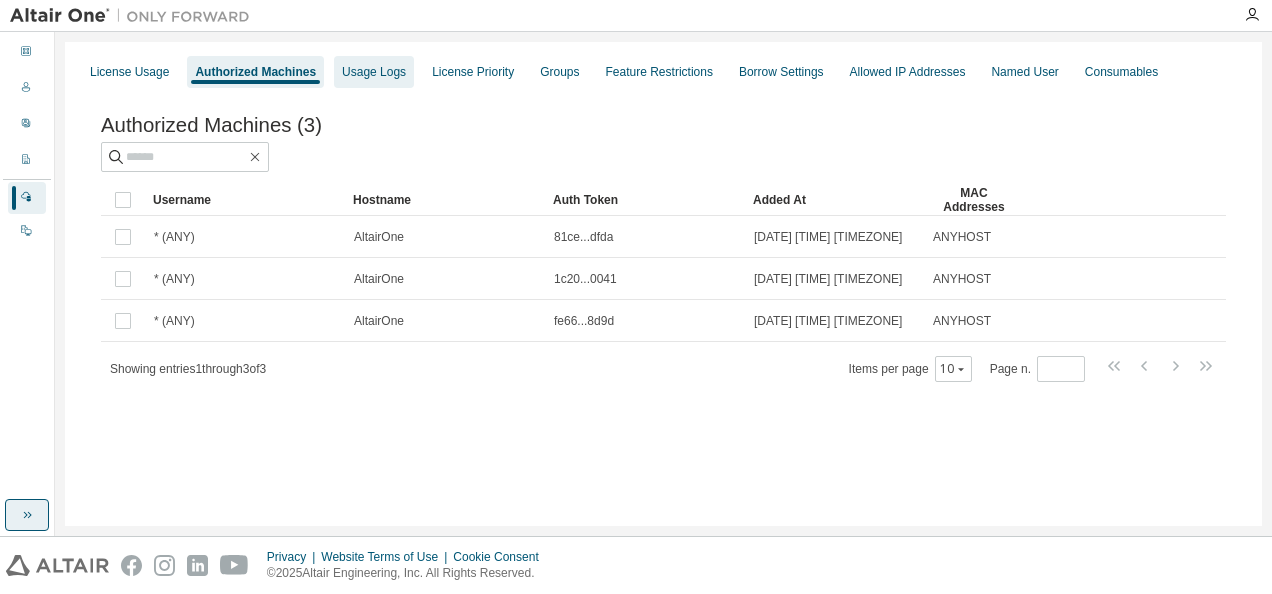 click on "Usage Logs" at bounding box center [374, 72] 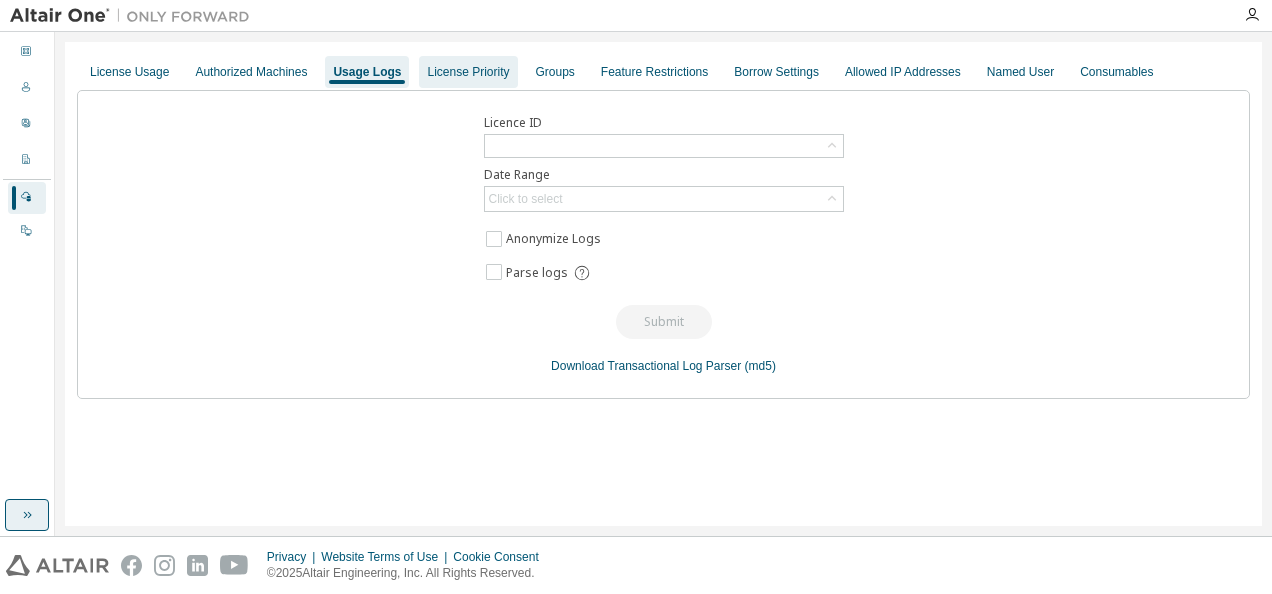 click on "License Priority" at bounding box center [468, 72] 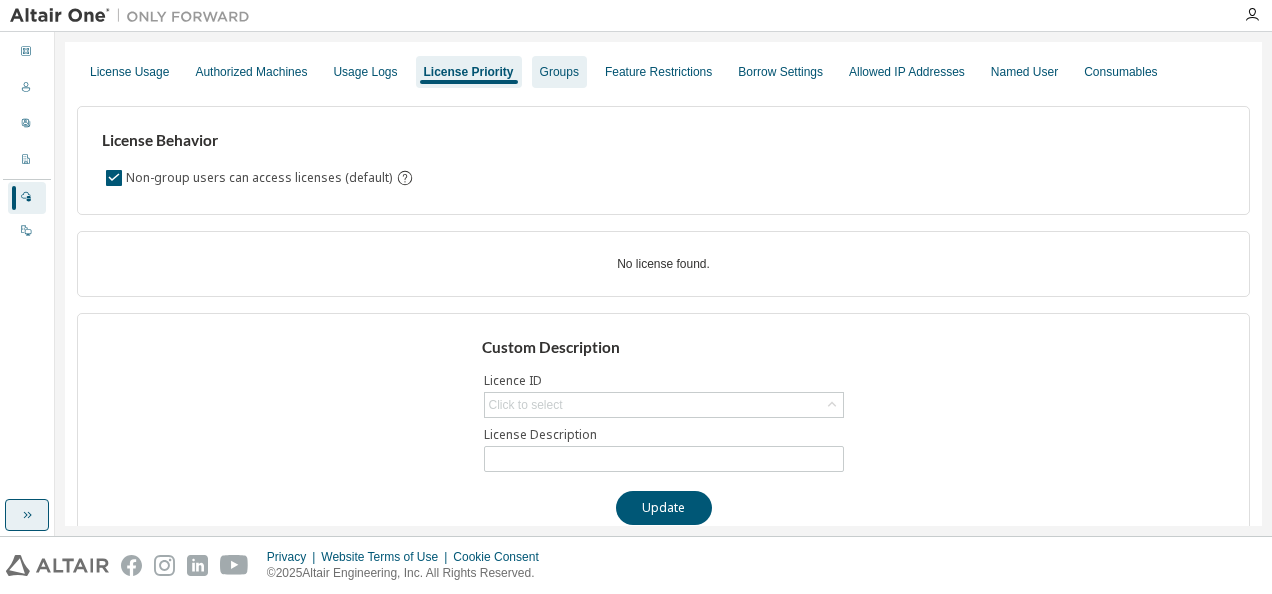 click on "Groups" at bounding box center (559, 72) 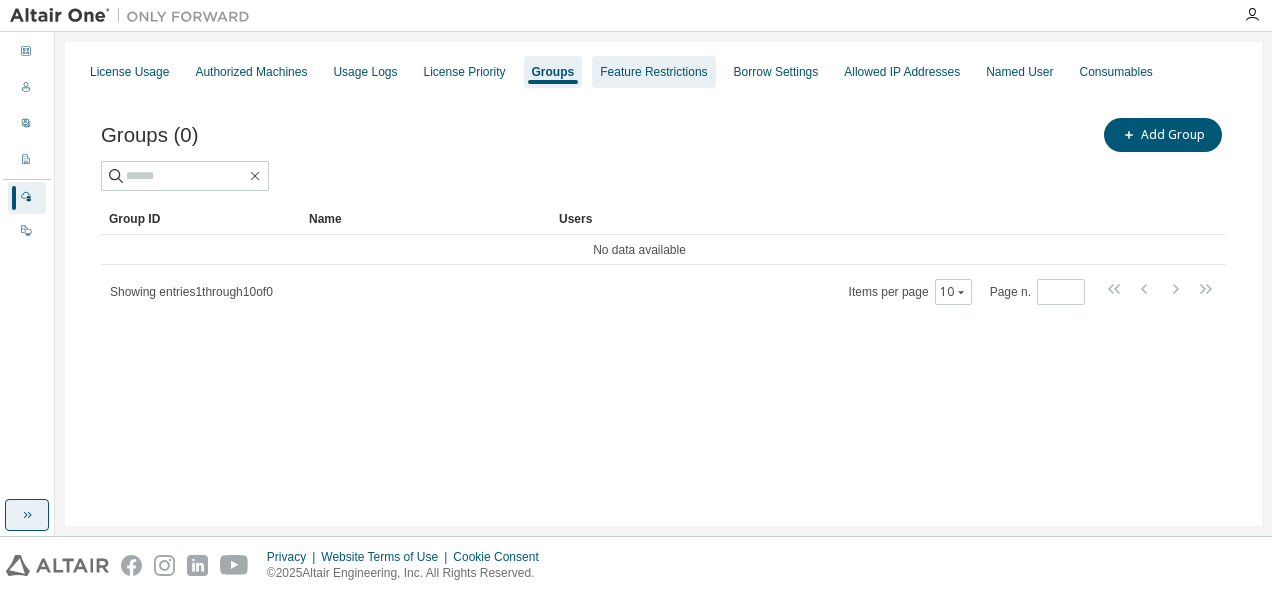 click on "Feature Restrictions" at bounding box center (653, 72) 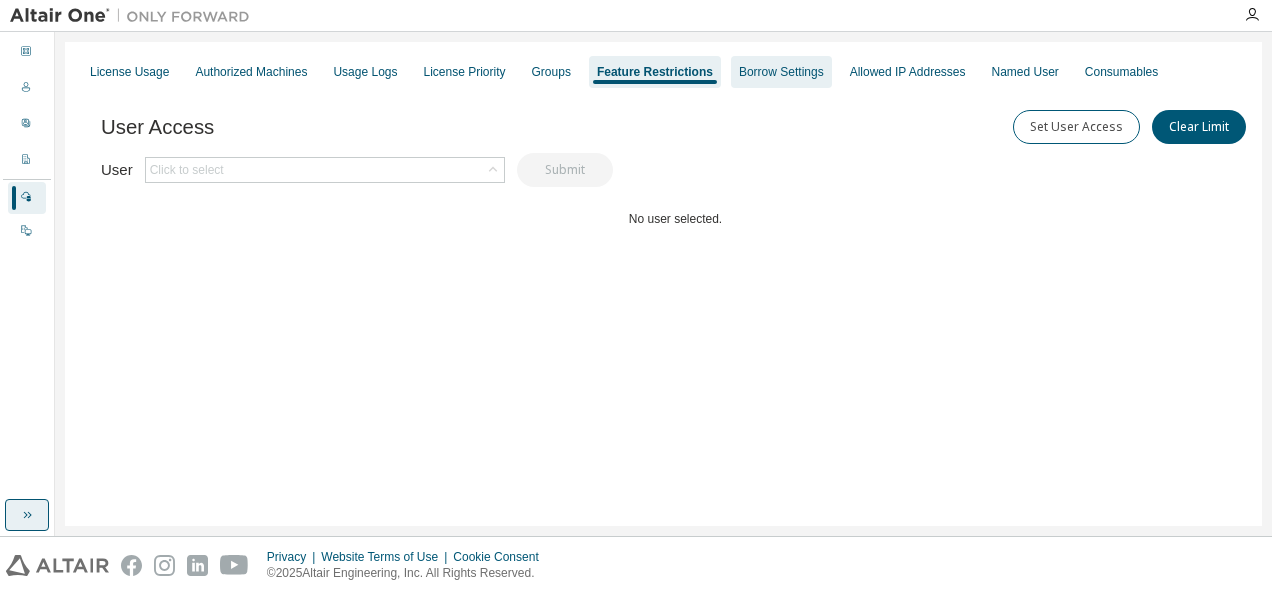 click on "Borrow Settings" at bounding box center (781, 72) 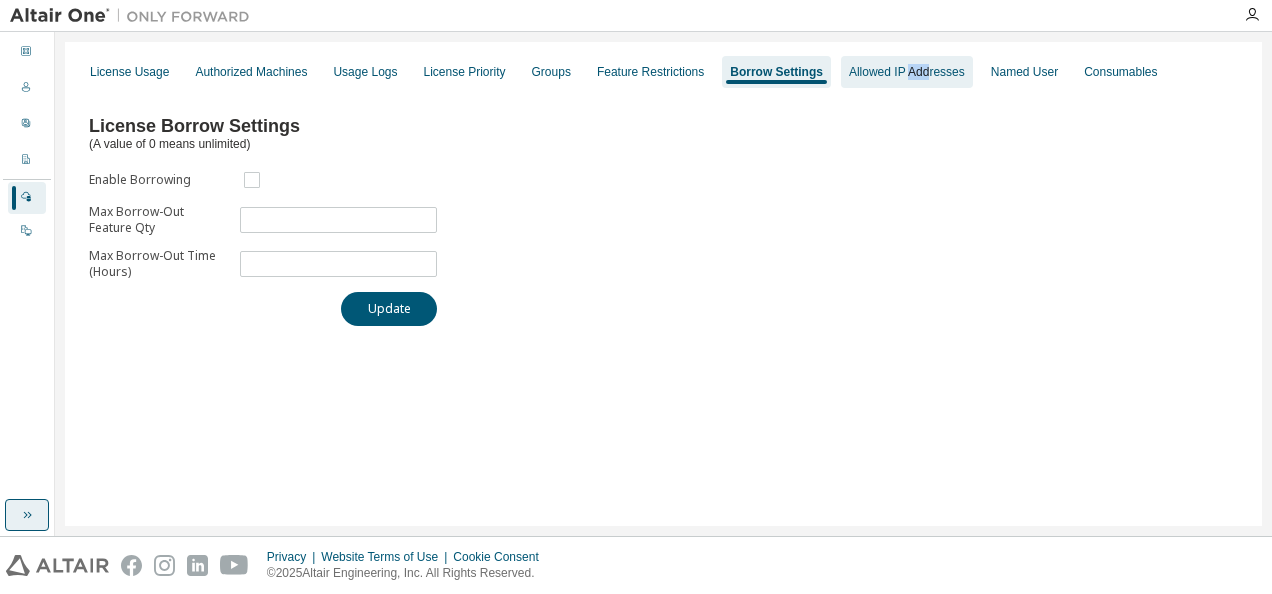 drag, startPoint x: 912, startPoint y: 52, endPoint x: 888, endPoint y: 79, distance: 36.124783 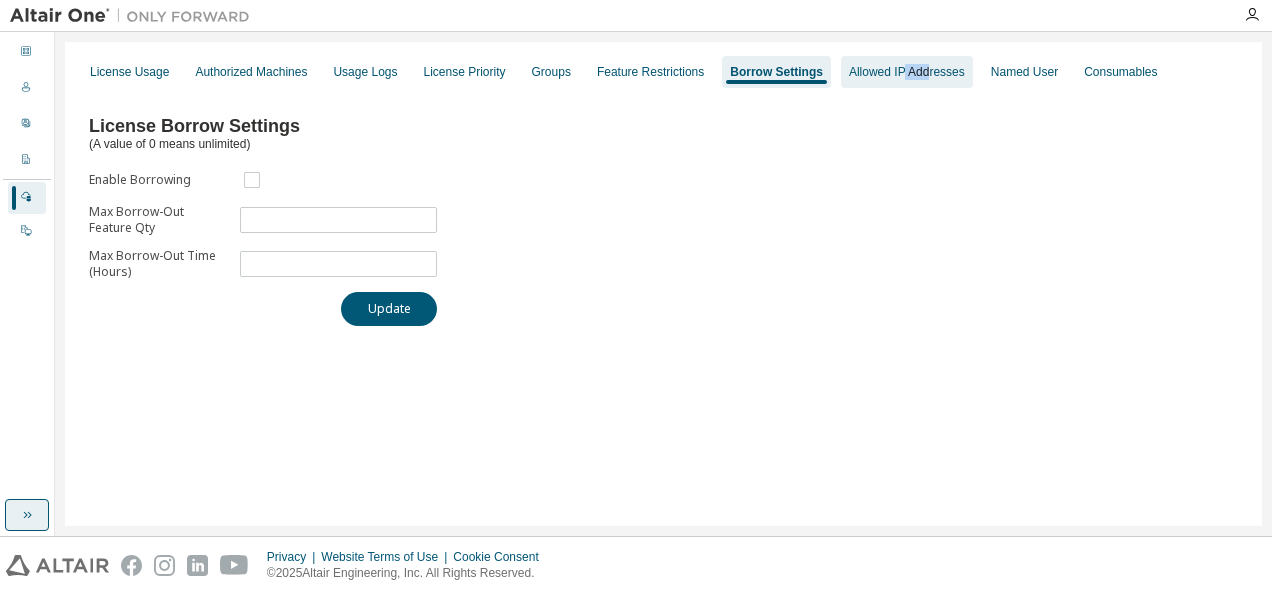click on "Allowed IP Addresses" at bounding box center [907, 72] 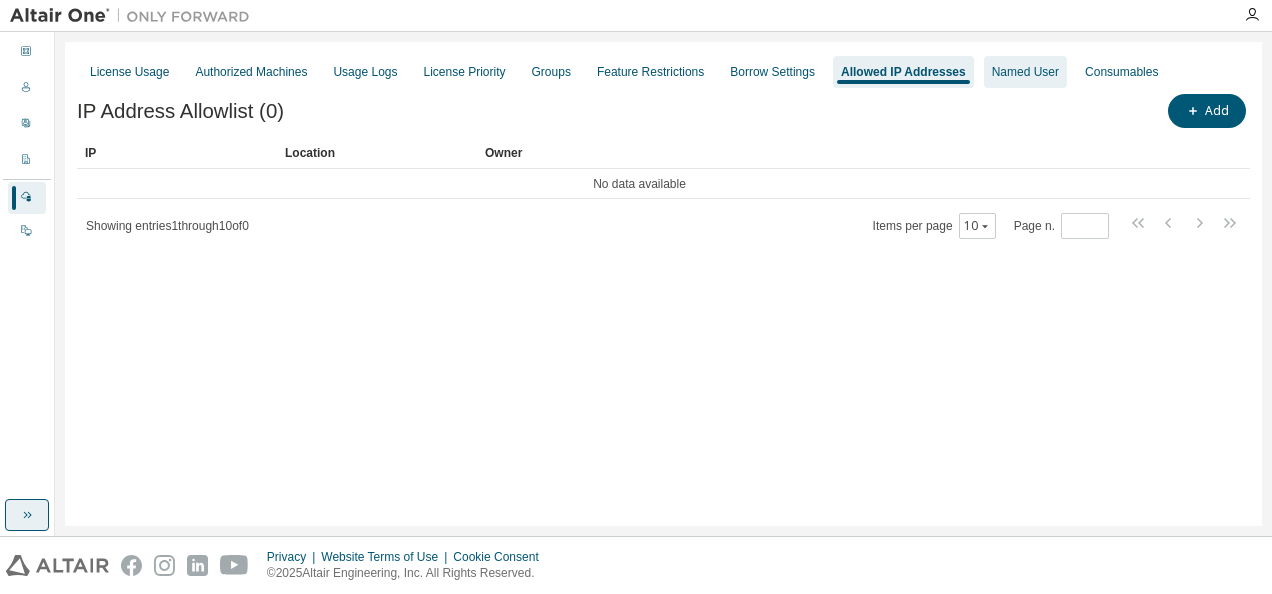 click on "Named User" at bounding box center (1025, 72) 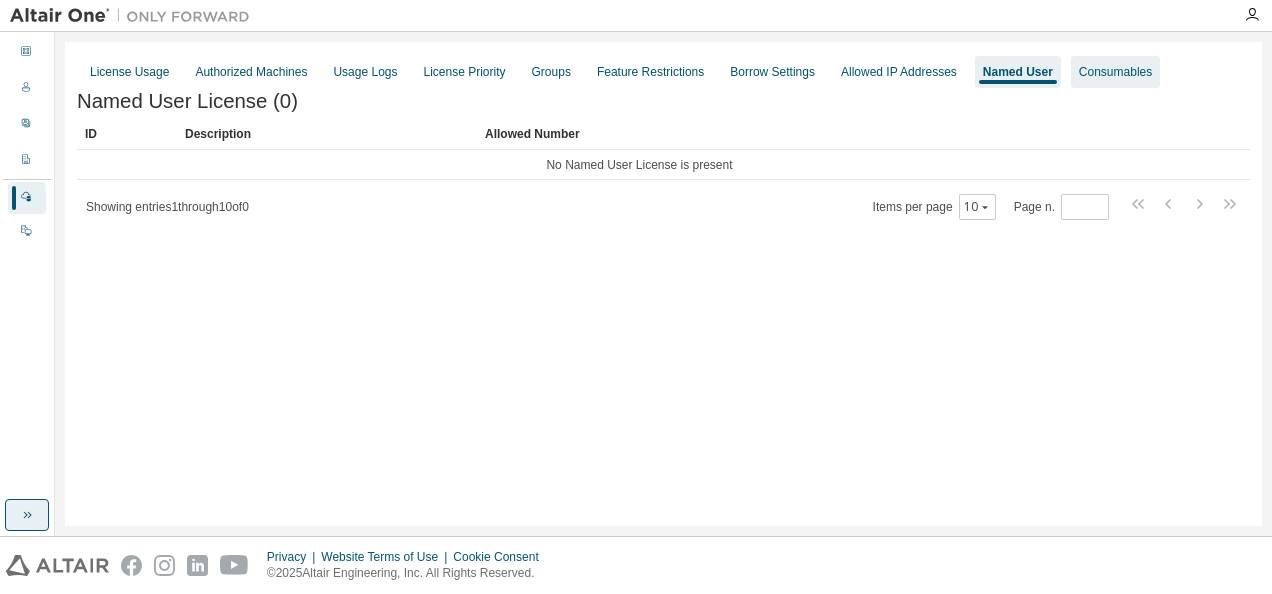 click on "Consumables" at bounding box center (1115, 72) 